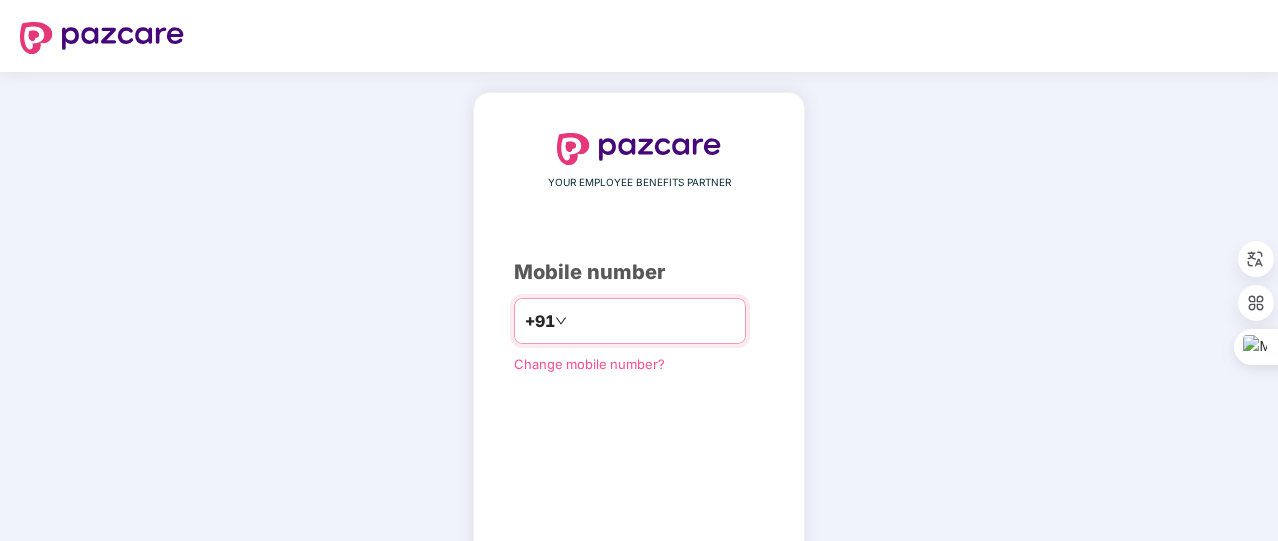 scroll, scrollTop: 0, scrollLeft: 0, axis: both 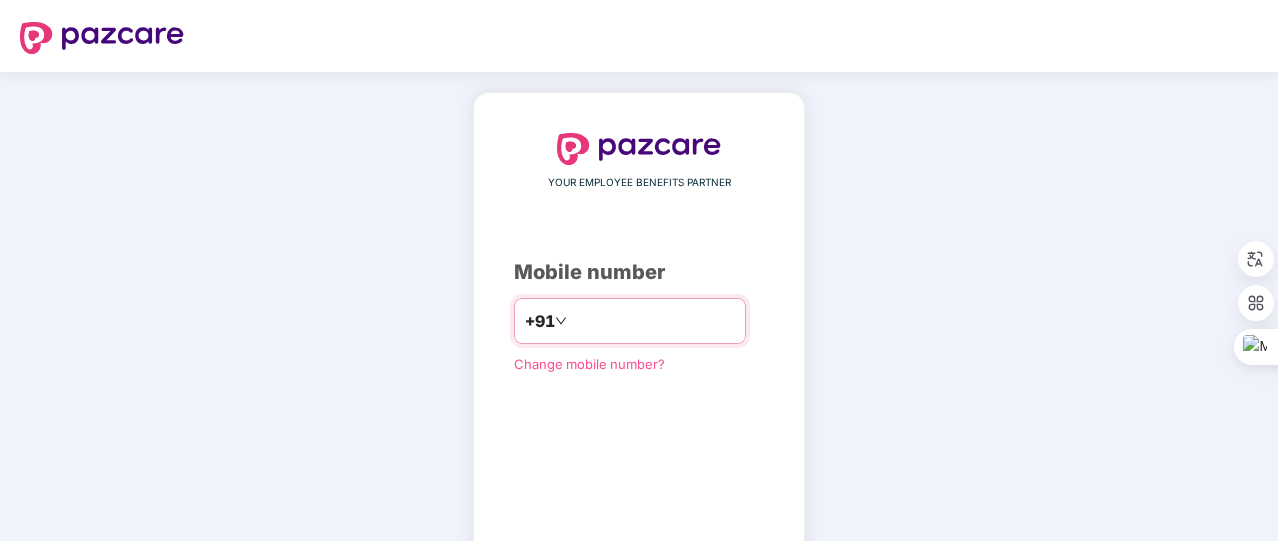 type on "**********" 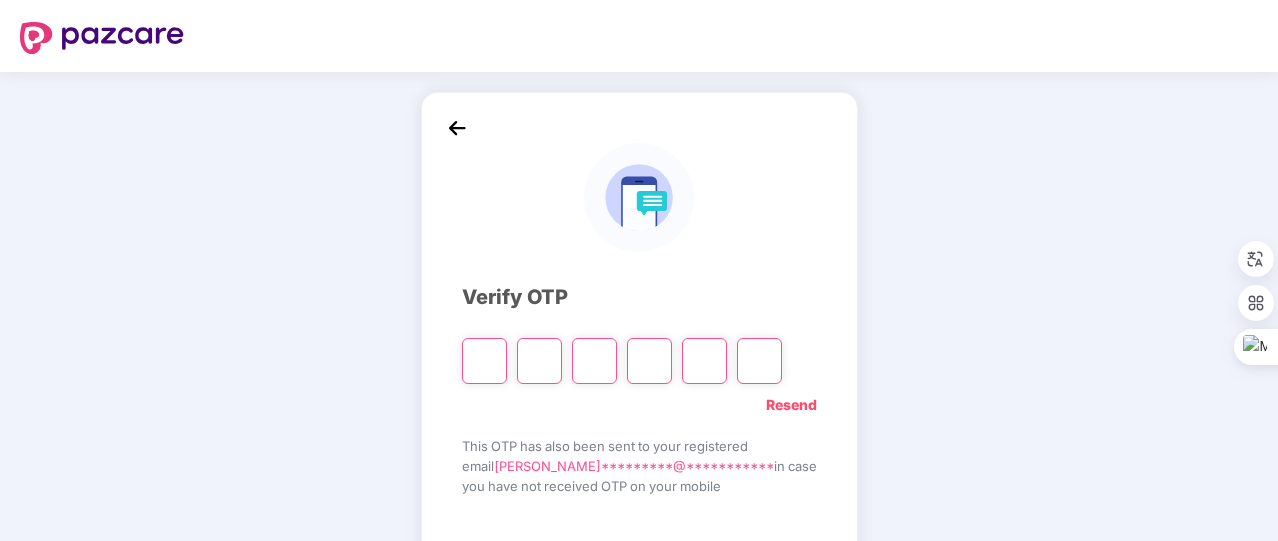 type on "*" 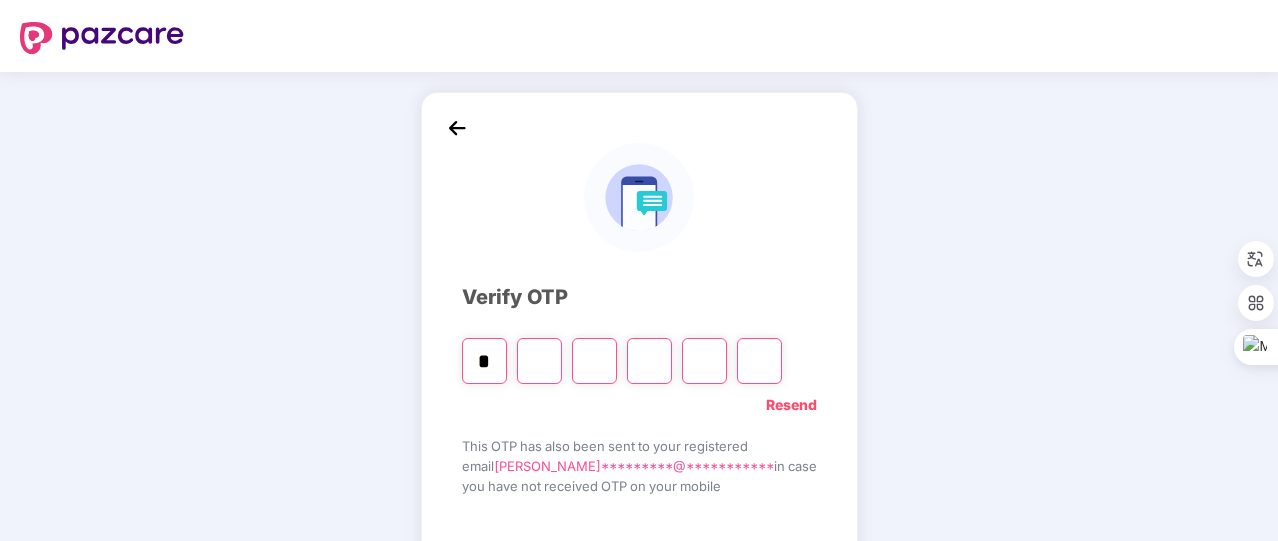 type on "*" 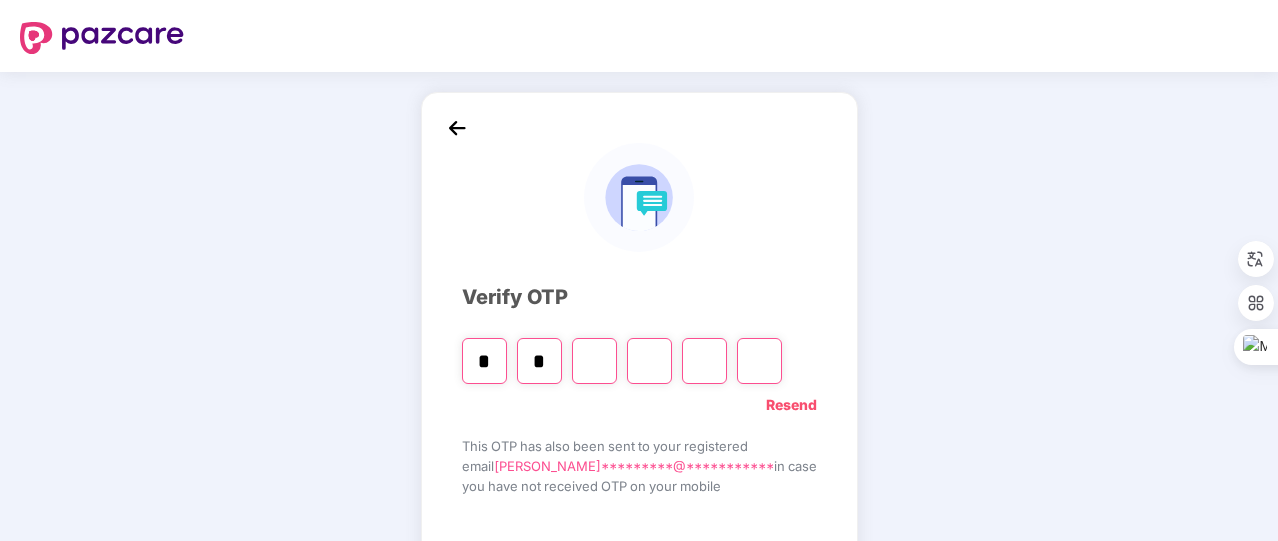 type on "*" 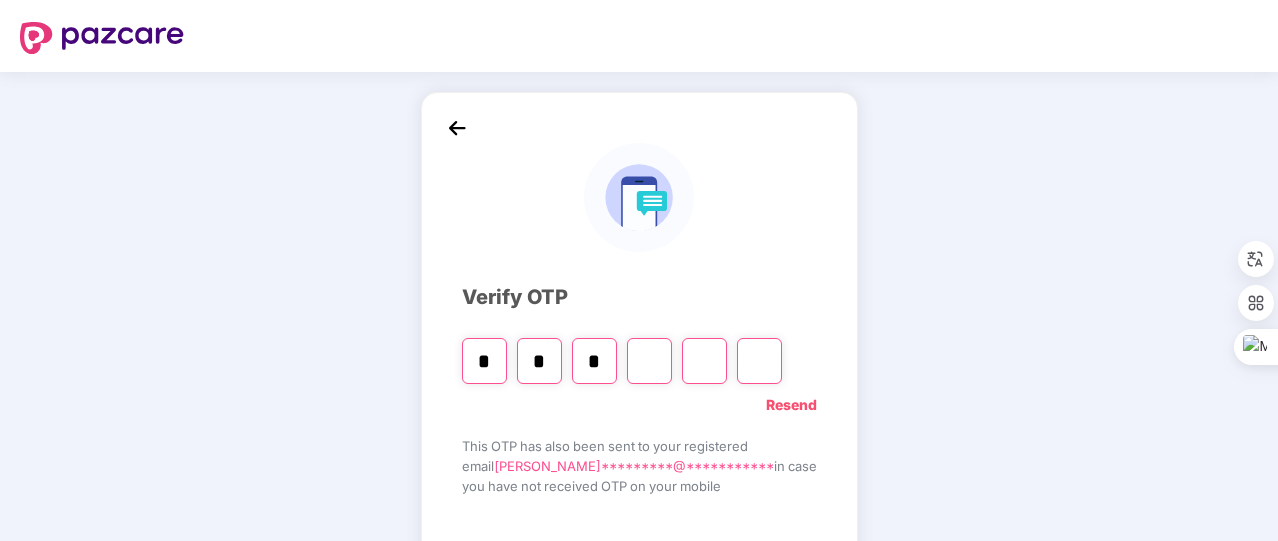 type on "*" 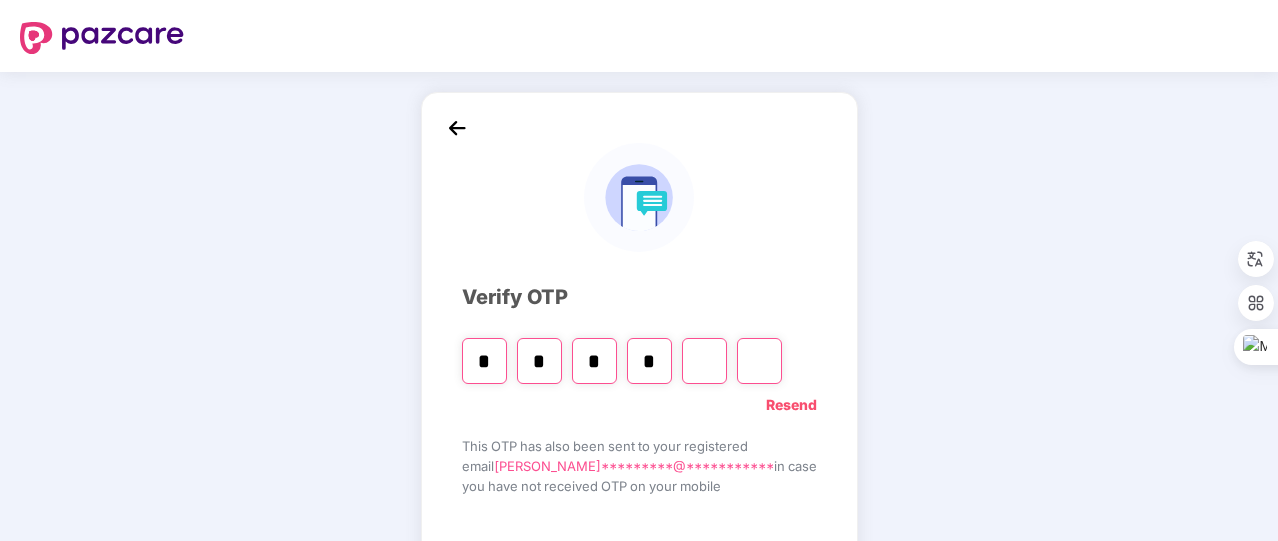 type on "*" 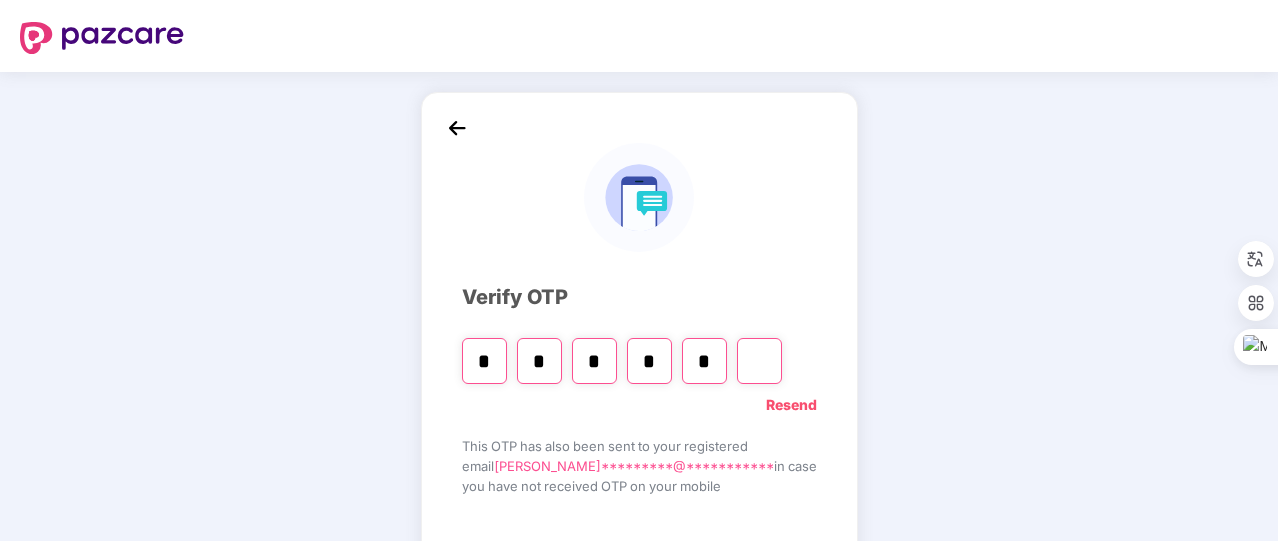 type on "*" 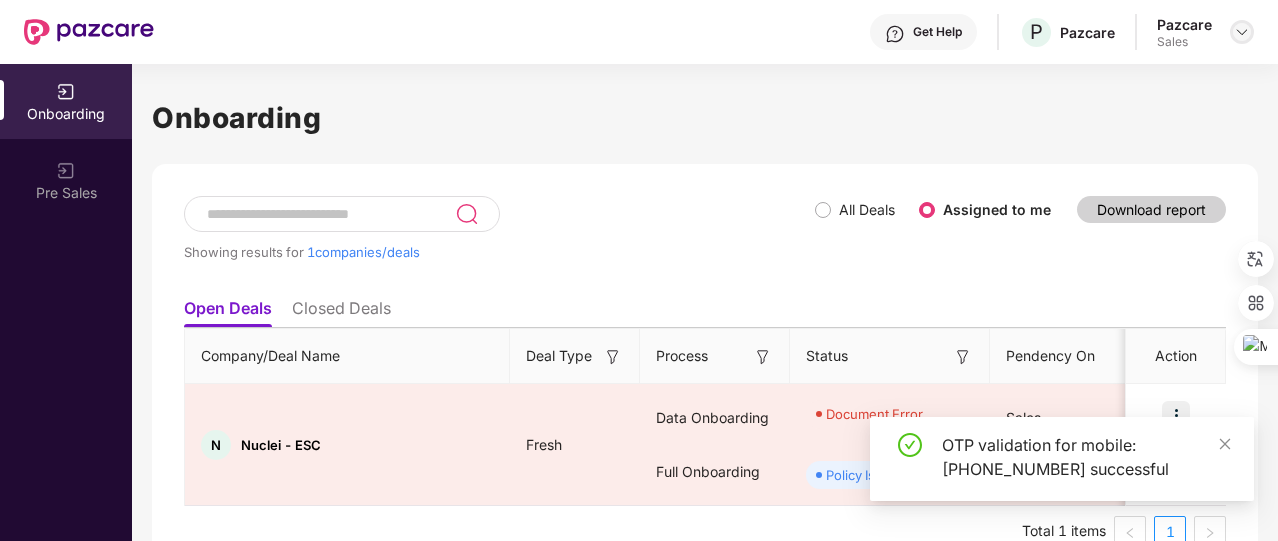 click at bounding box center (1242, 32) 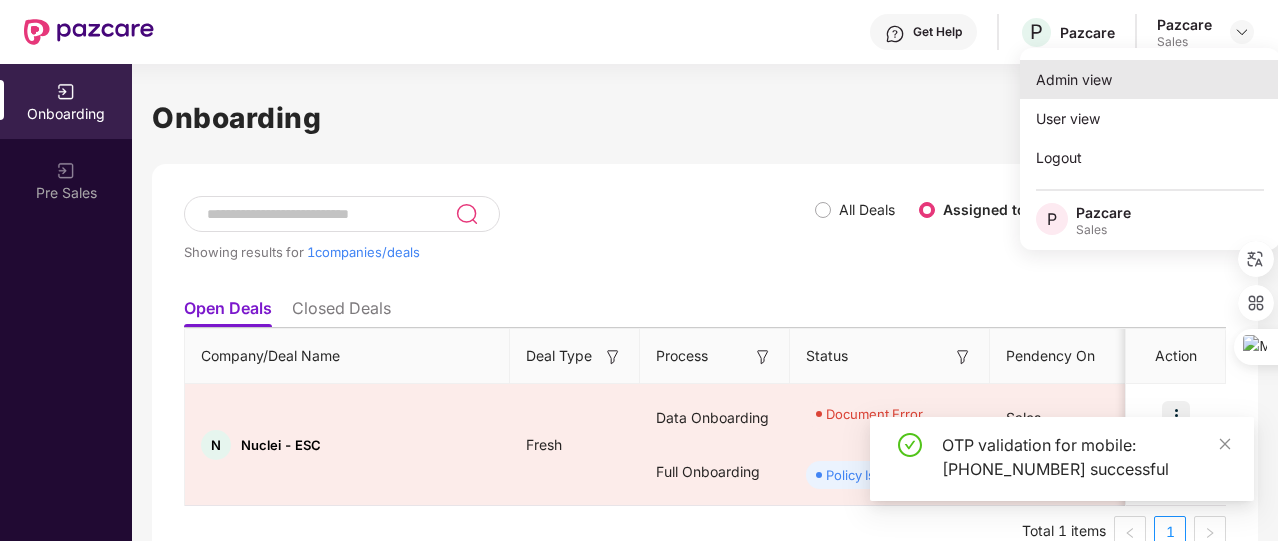 click on "Admin view" at bounding box center (1150, 79) 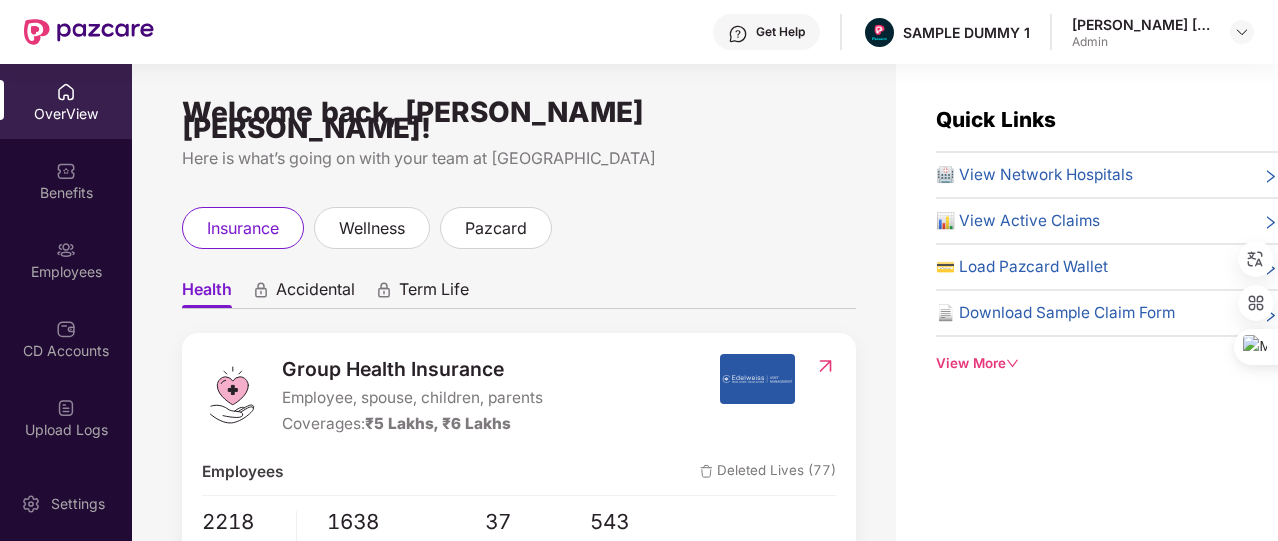 click on "View More" at bounding box center (1107, 363) 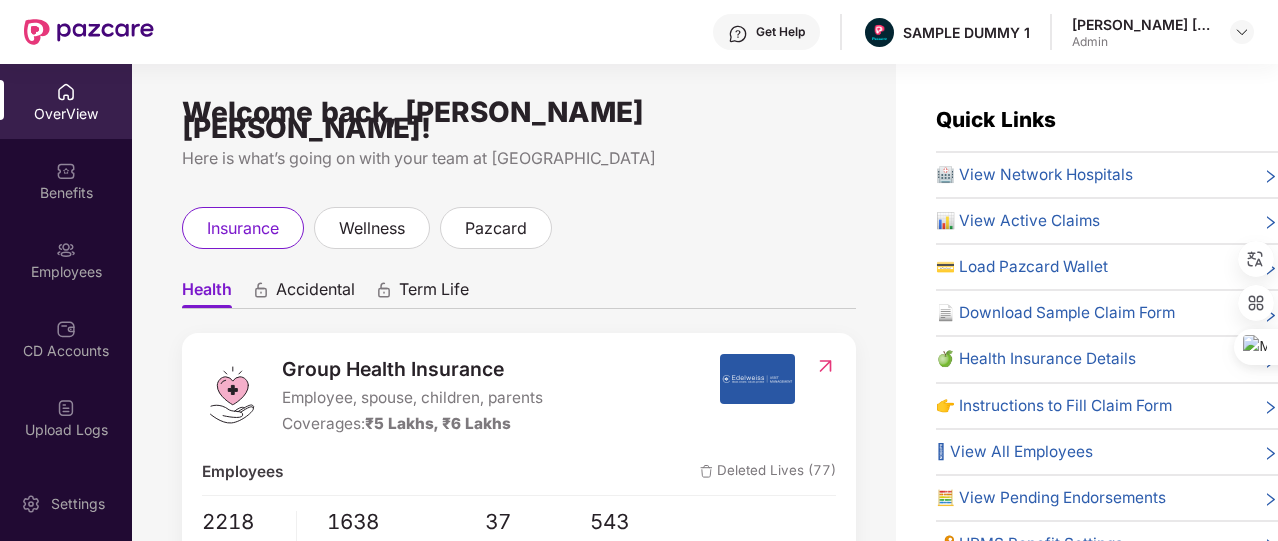 scroll, scrollTop: 84, scrollLeft: 0, axis: vertical 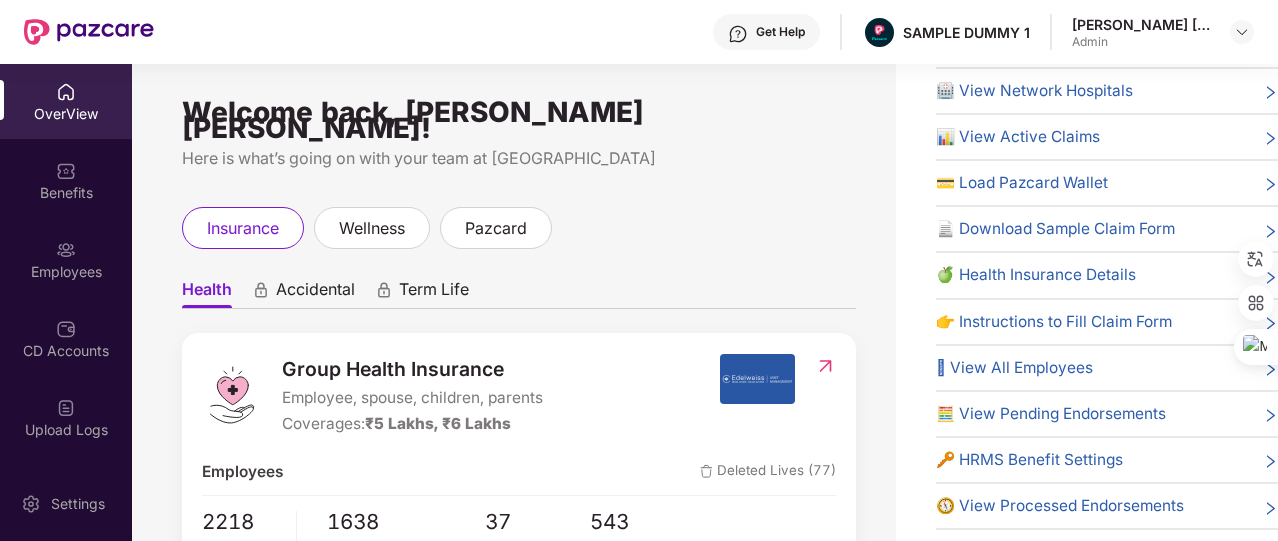 click on "🔑 HRMS Benefit Settings" at bounding box center (1029, 460) 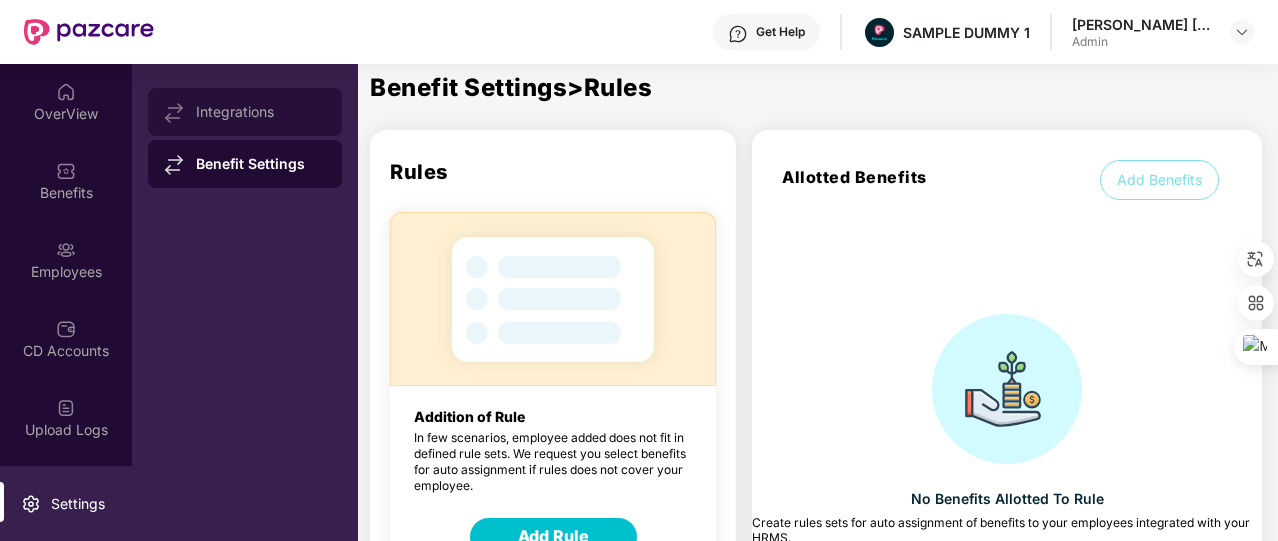 click on "Integrations" at bounding box center (261, 112) 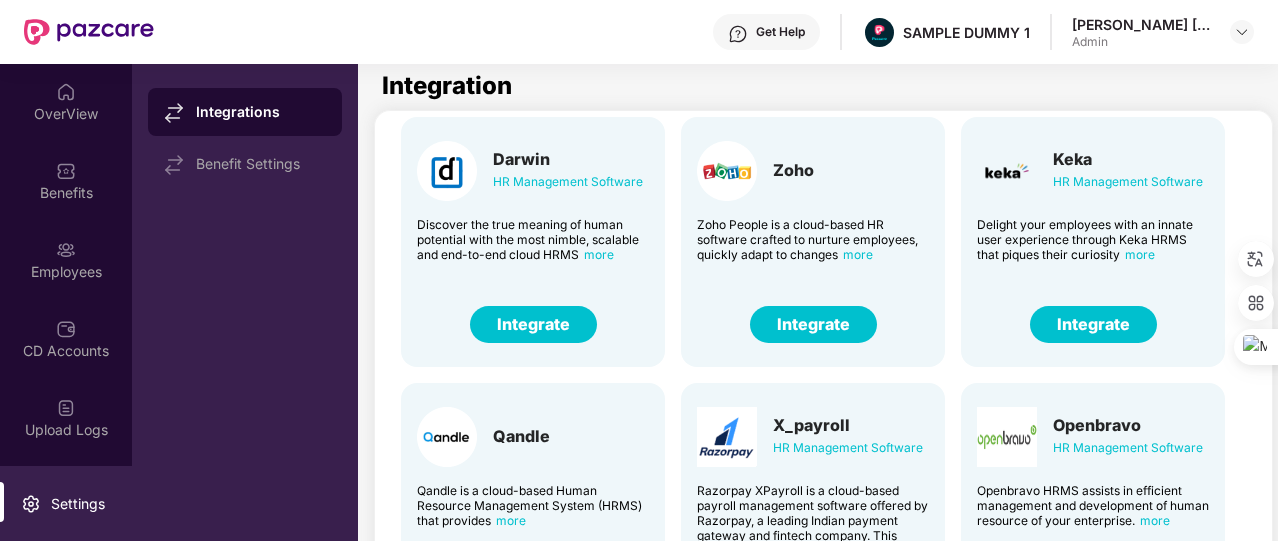 scroll, scrollTop: 0, scrollLeft: 0, axis: both 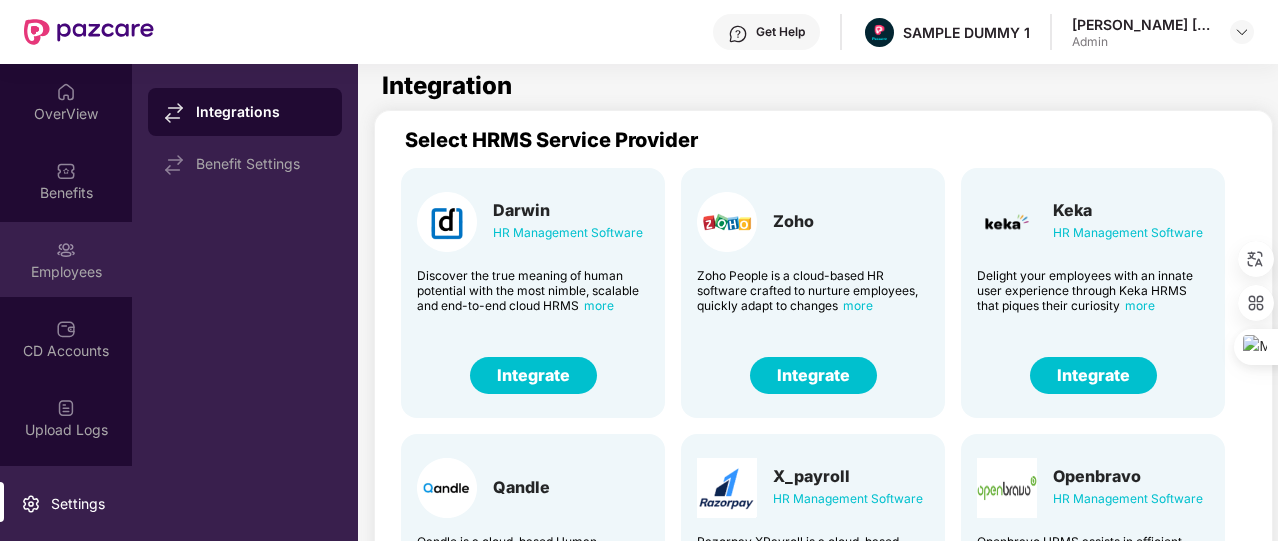 click on "Employees" at bounding box center [66, 272] 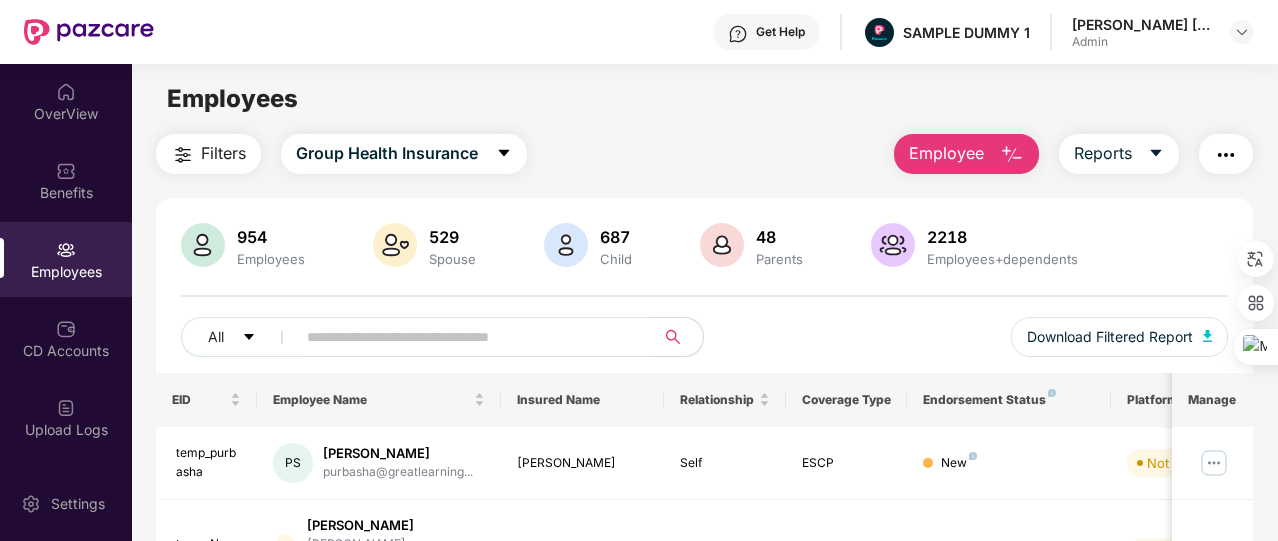 click on "Employee" at bounding box center (966, 154) 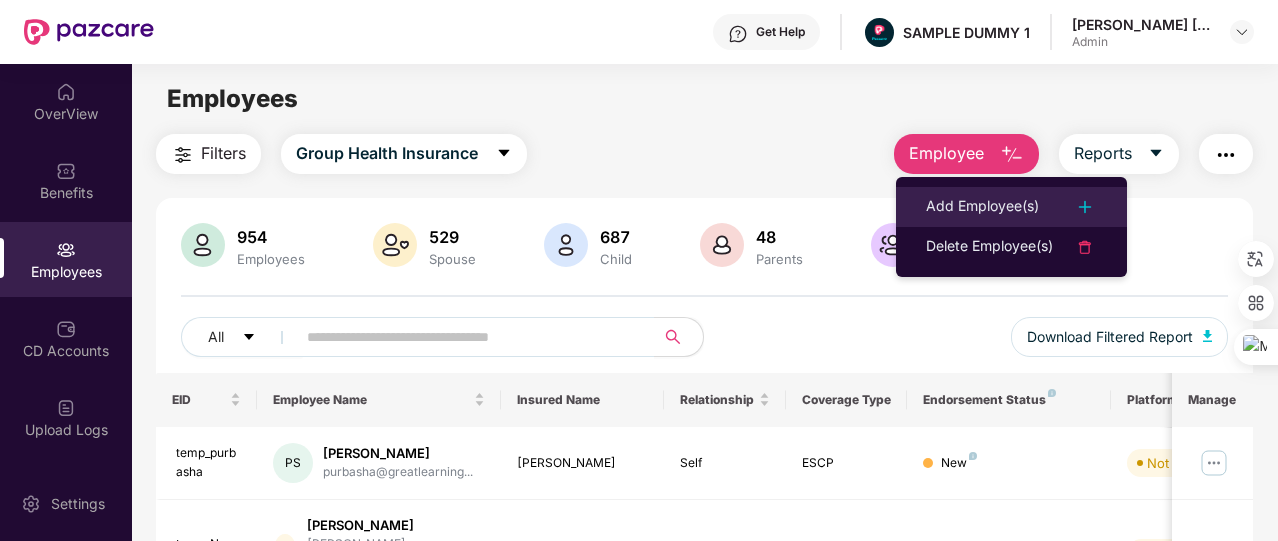 click on "Add Employee(s)" at bounding box center (982, 207) 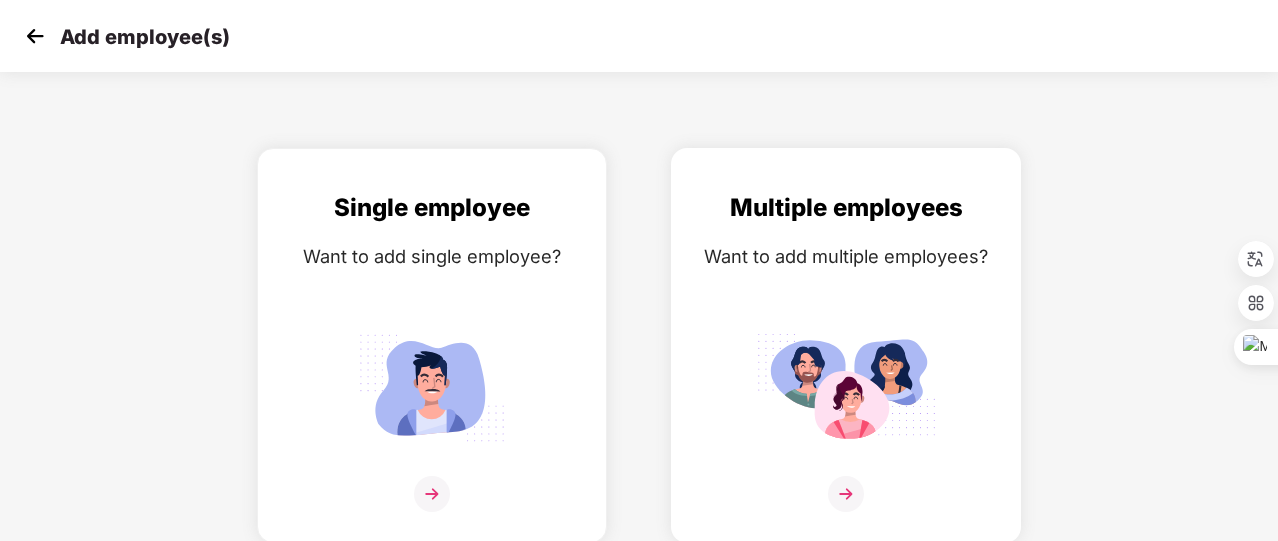 click on "Want to add multiple employees?" at bounding box center (846, 256) 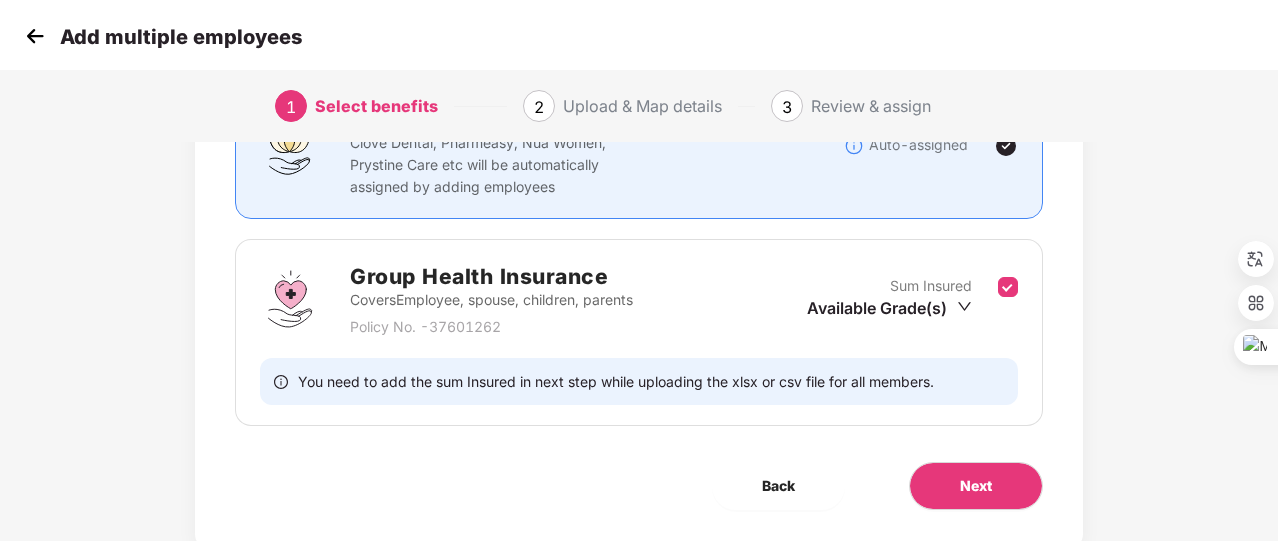 scroll, scrollTop: 206, scrollLeft: 0, axis: vertical 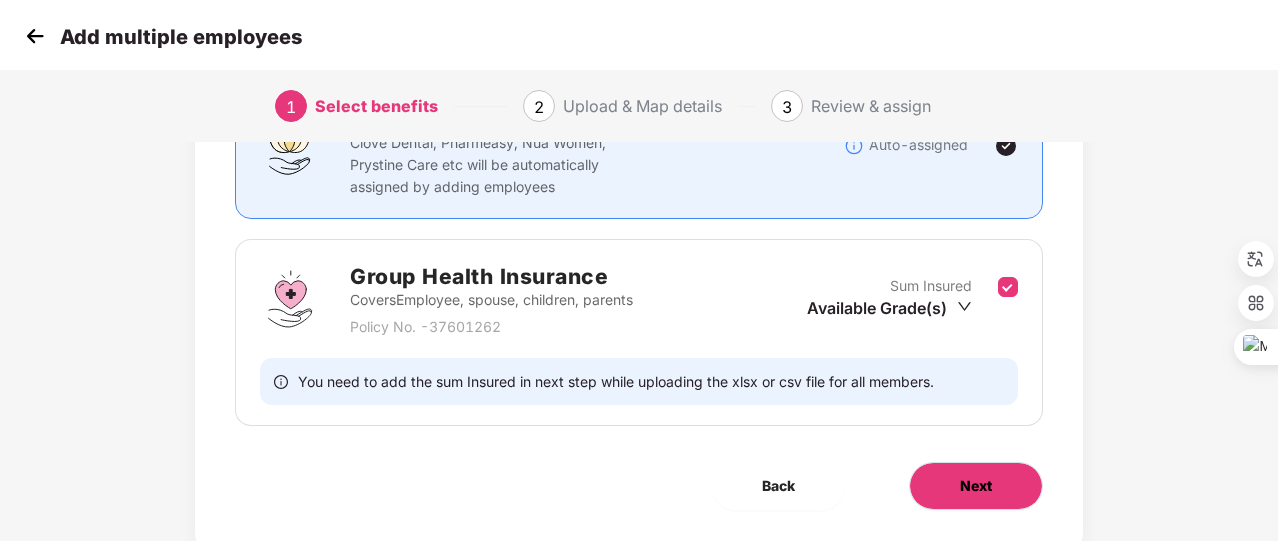 click on "Next" at bounding box center (976, 486) 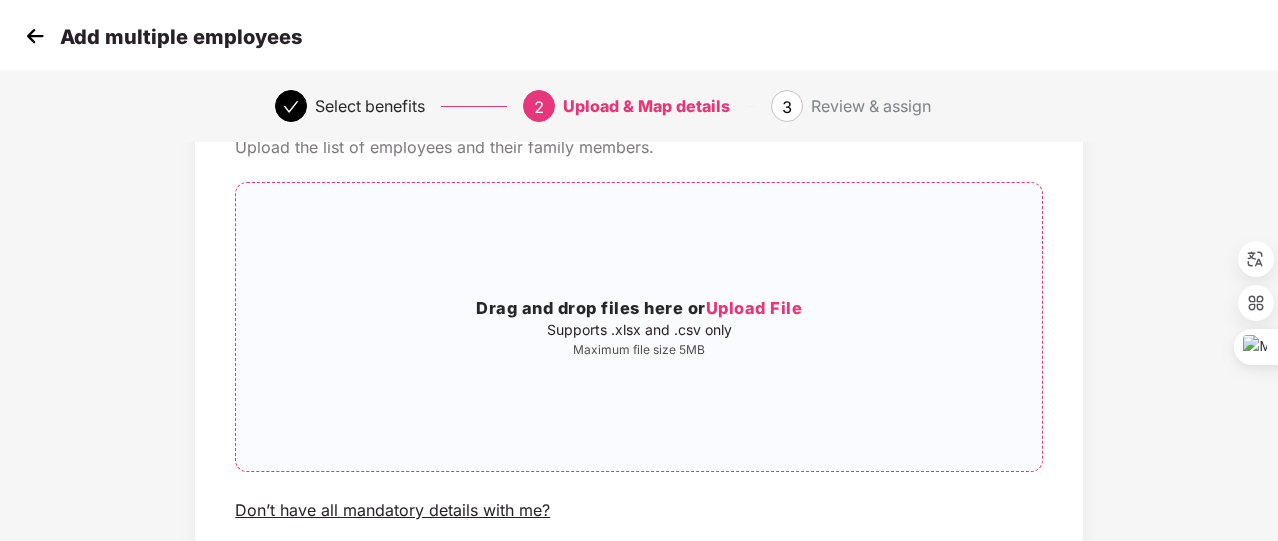 scroll, scrollTop: 108, scrollLeft: 0, axis: vertical 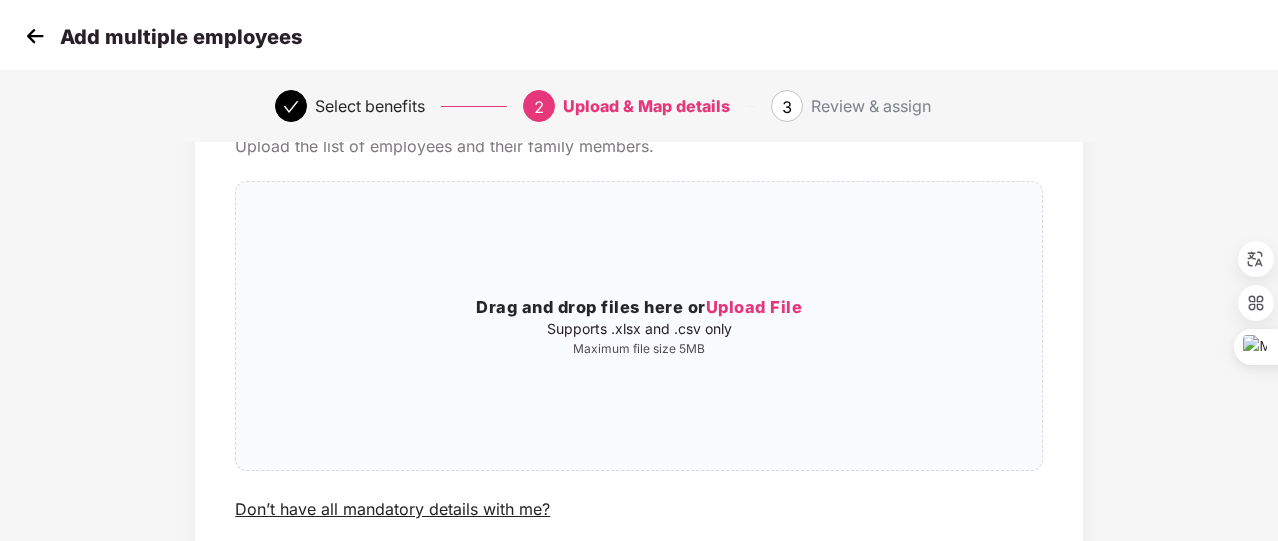 click at bounding box center (35, 36) 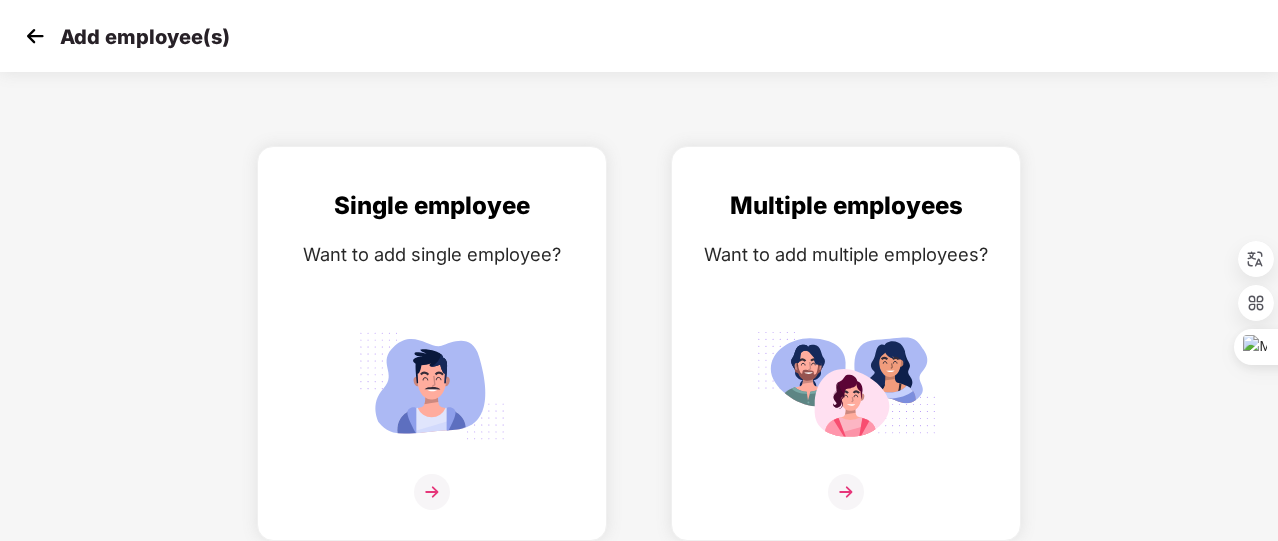 scroll, scrollTop: 0, scrollLeft: 0, axis: both 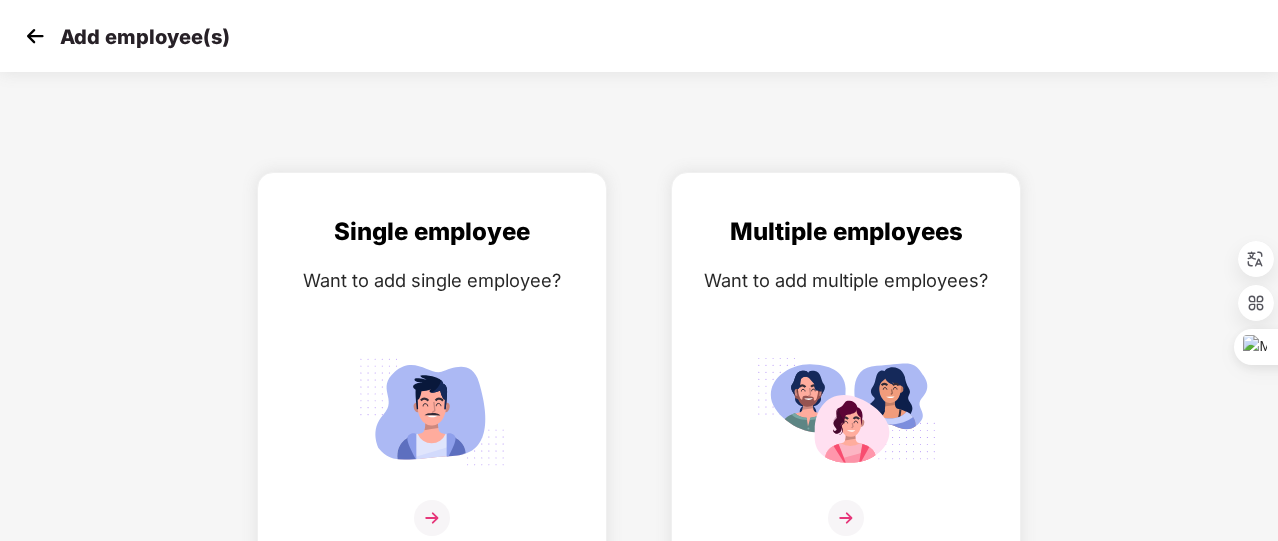 click at bounding box center (35, 36) 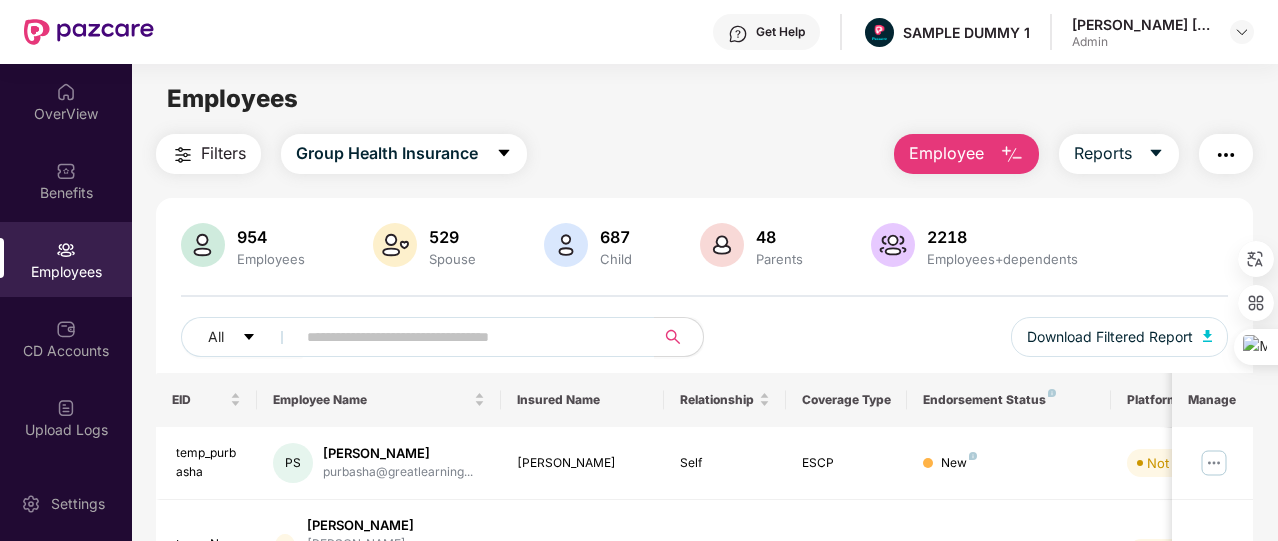 click on "Employee" at bounding box center [946, 153] 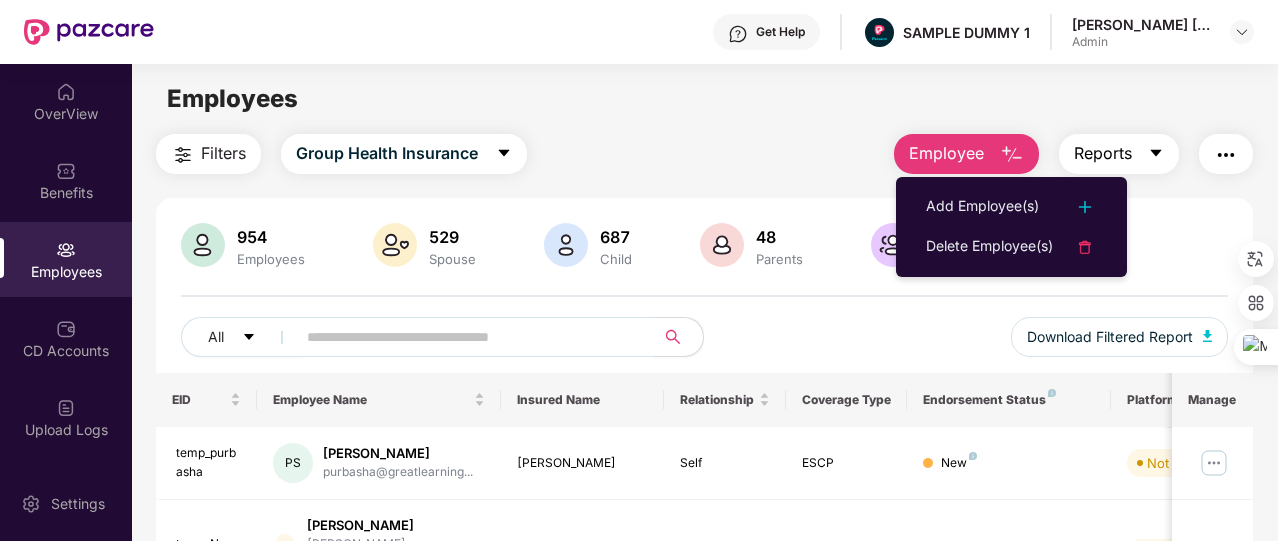 click on "Reports" at bounding box center (1103, 153) 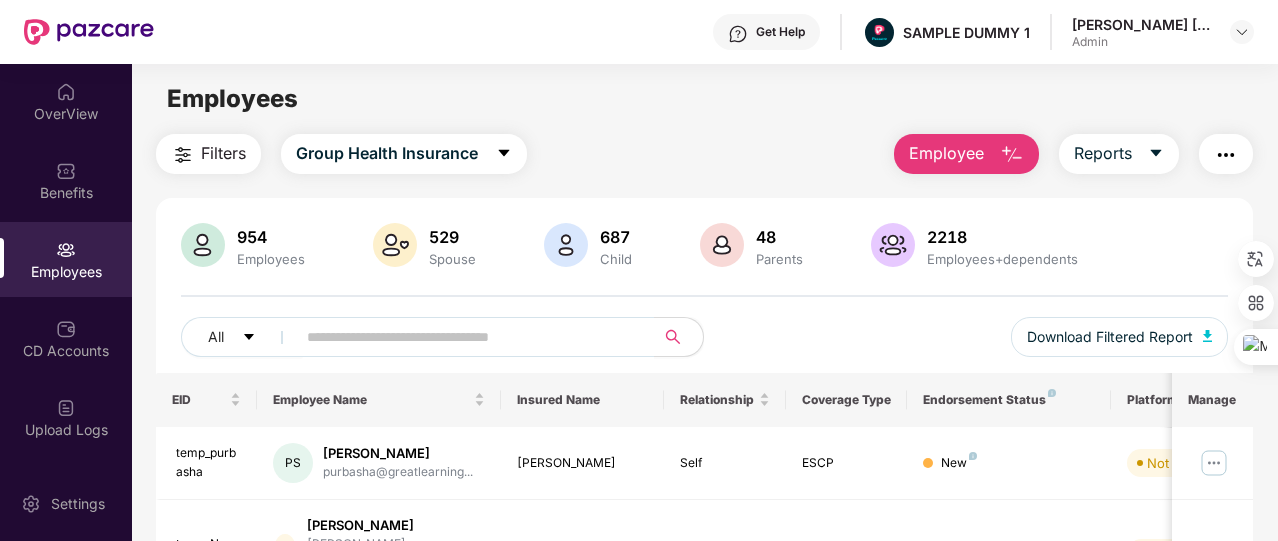 click at bounding box center [1226, 155] 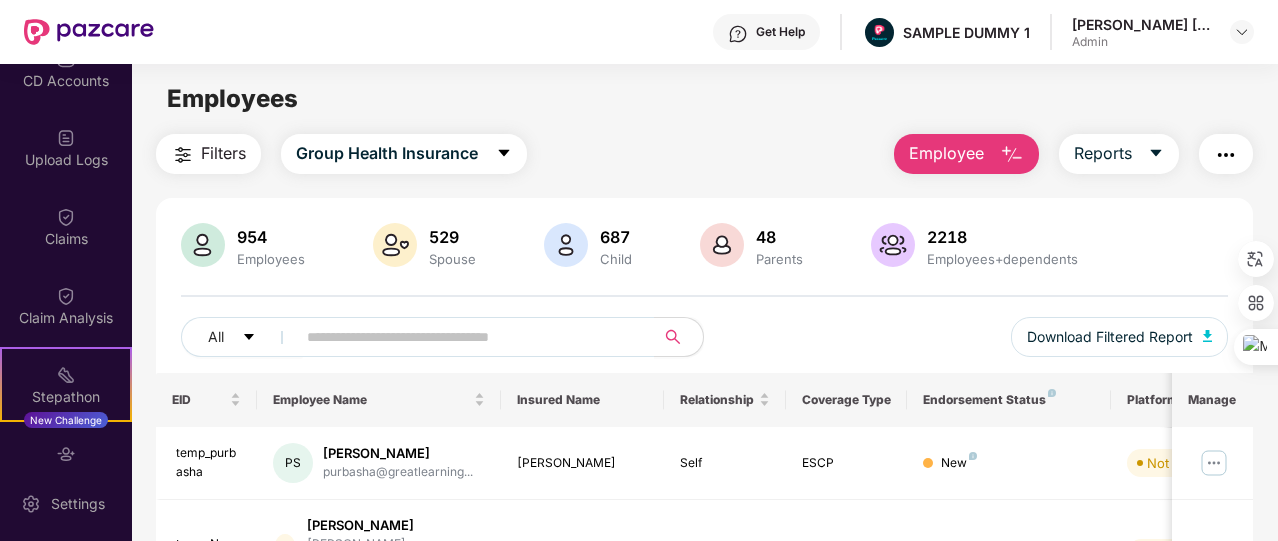 scroll, scrollTop: 416, scrollLeft: 0, axis: vertical 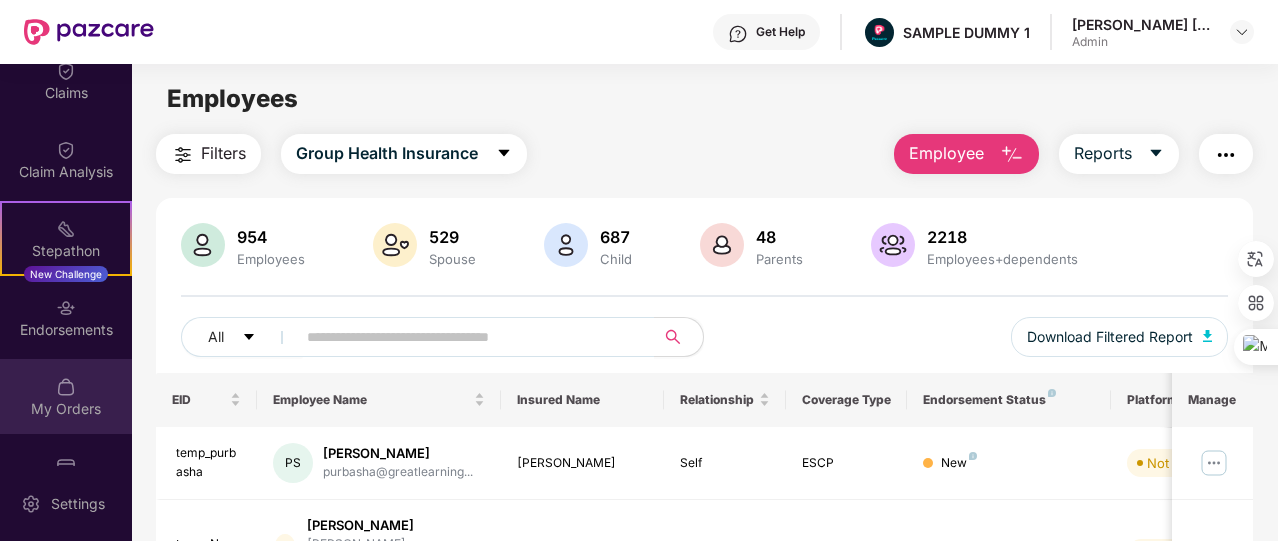 click on "My Orders" at bounding box center (66, 396) 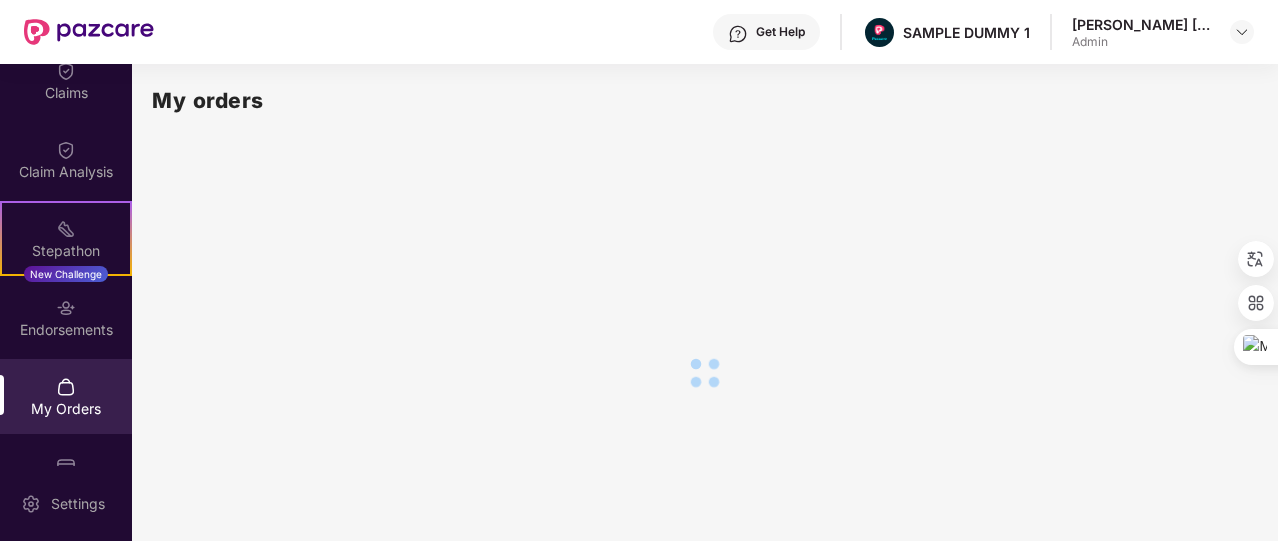 scroll, scrollTop: 466, scrollLeft: 0, axis: vertical 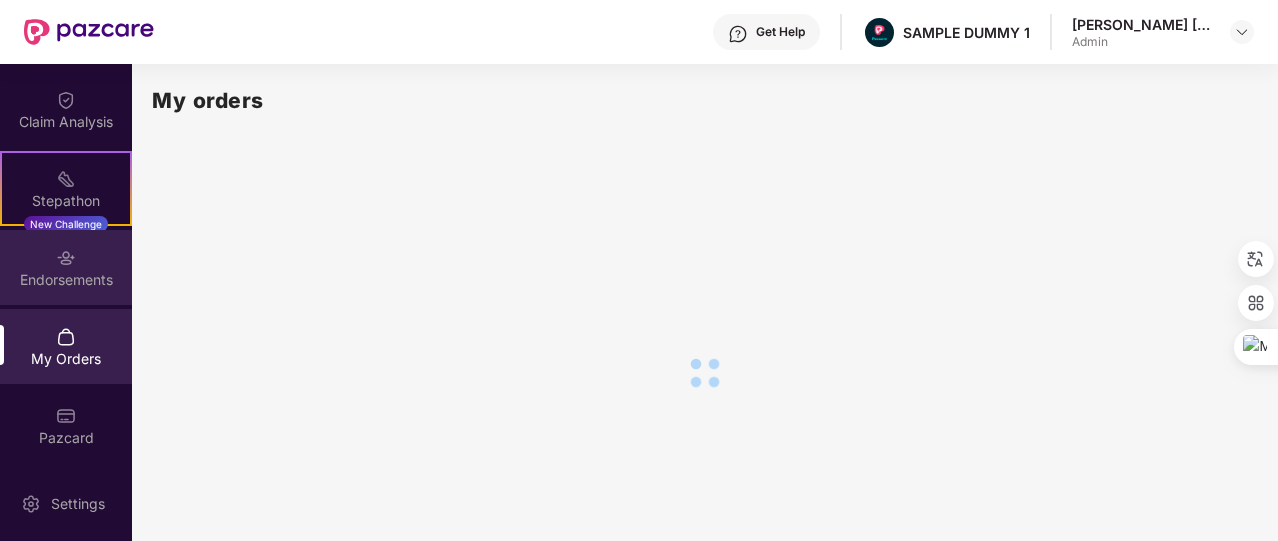 click on "Endorsements" at bounding box center [66, 267] 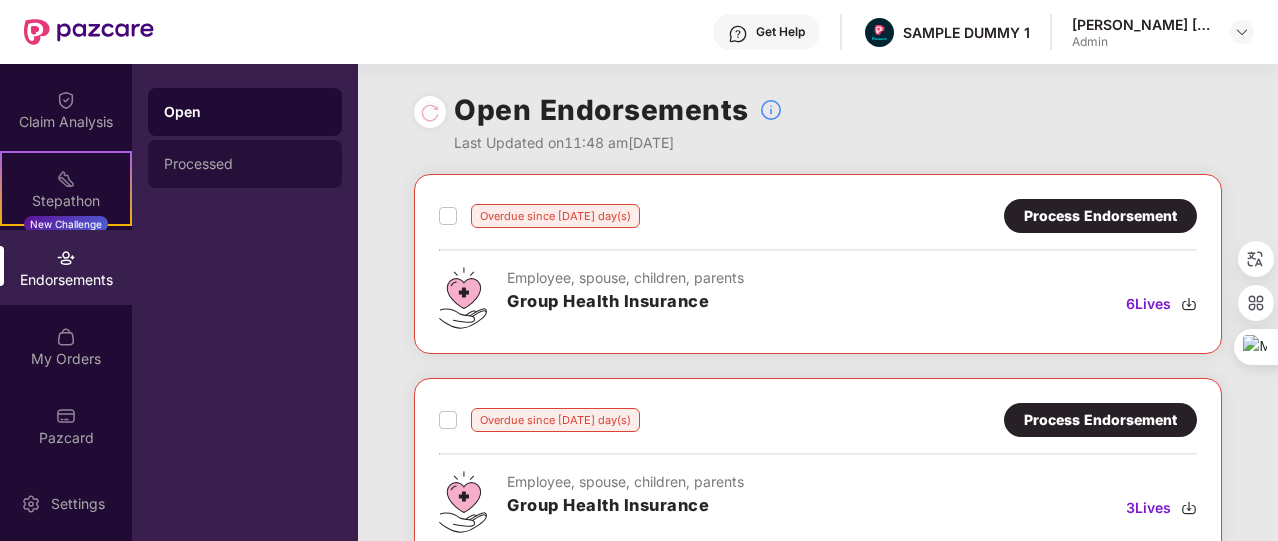 click on "Processed" at bounding box center (245, 164) 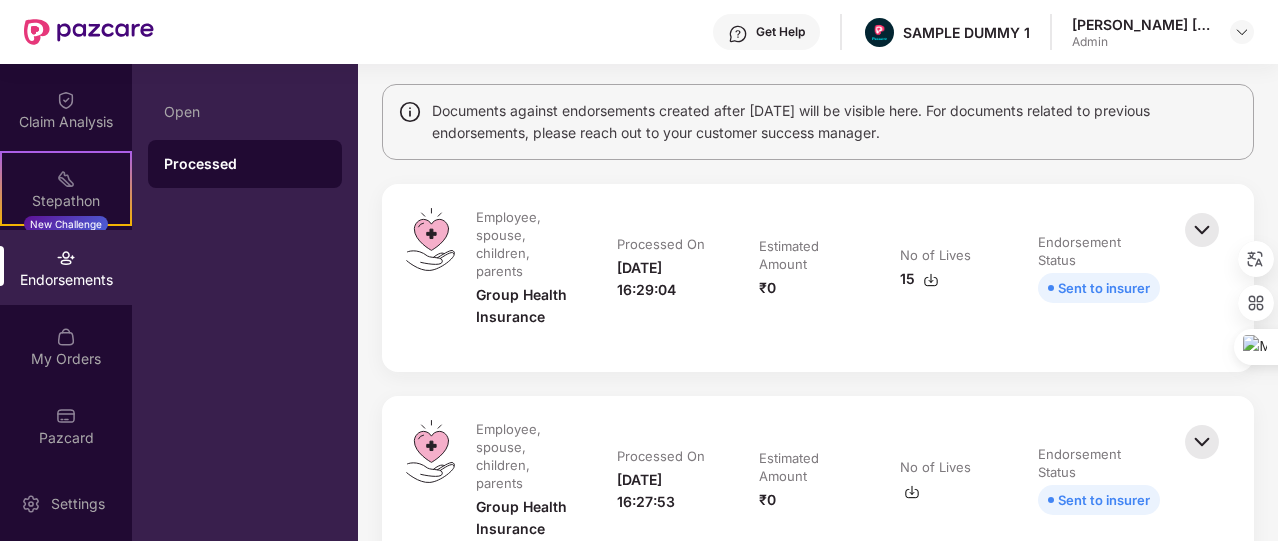 scroll, scrollTop: 102, scrollLeft: 0, axis: vertical 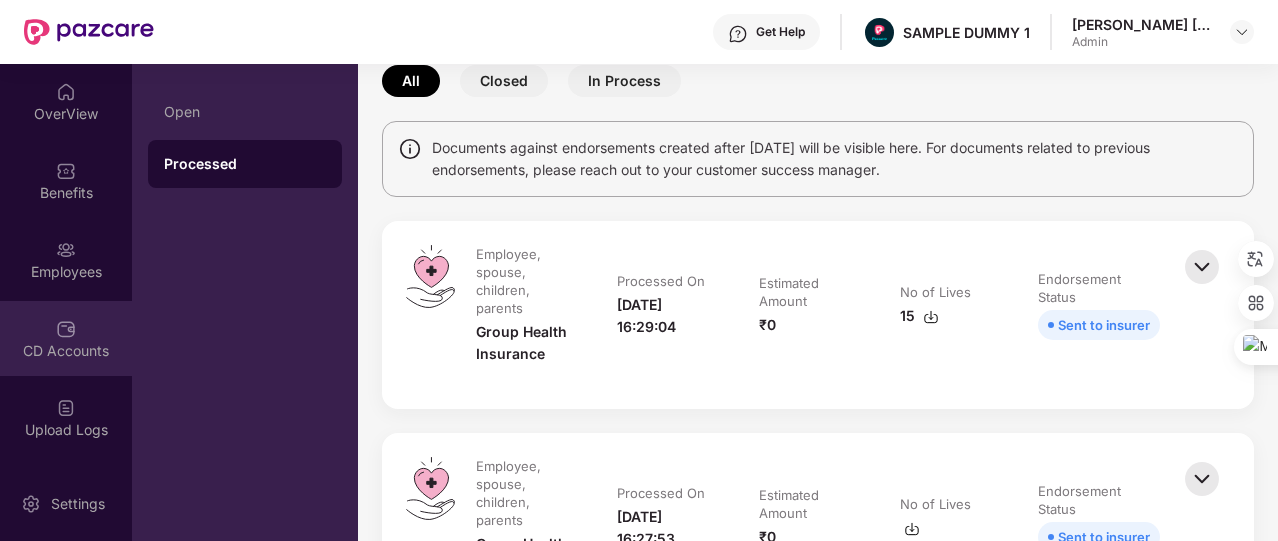 click on "CD Accounts" at bounding box center [66, 351] 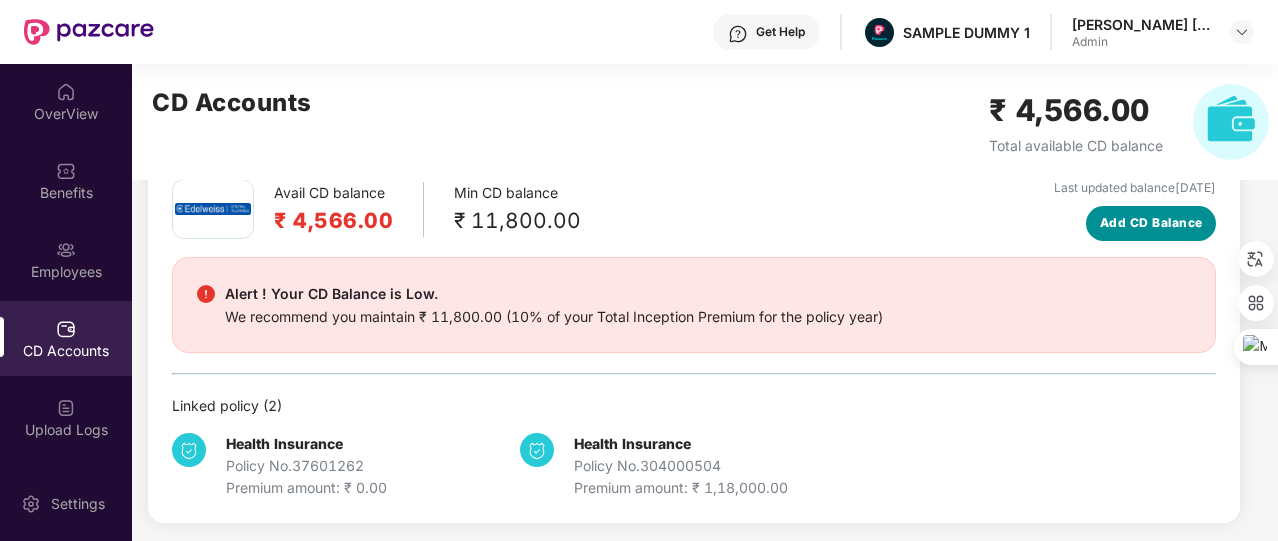 click on "Add CD Balance" at bounding box center [1151, 223] 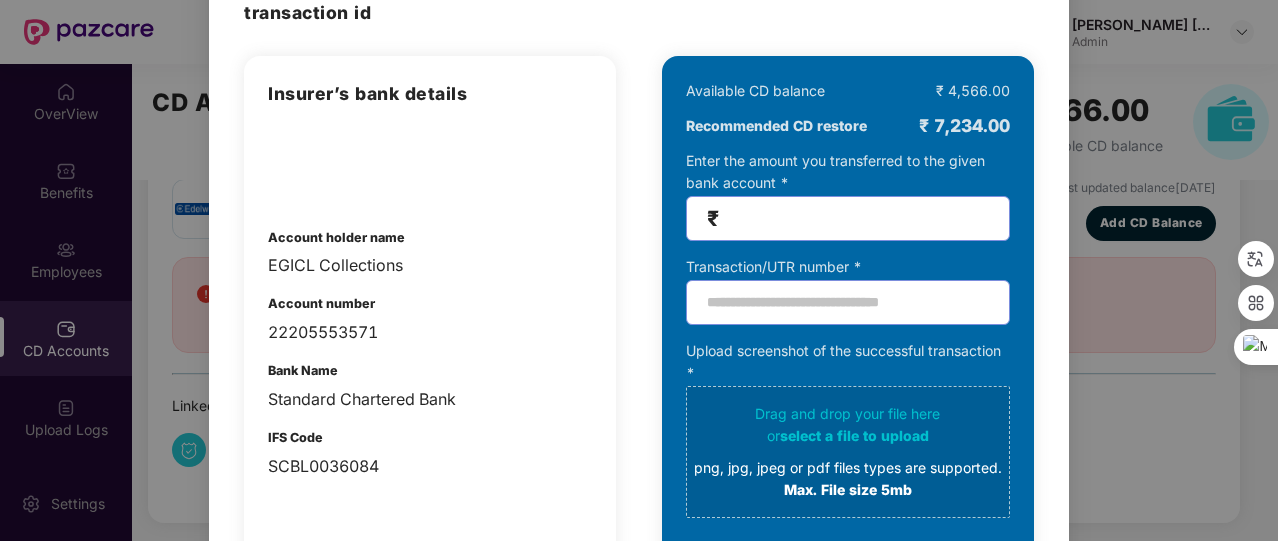 scroll, scrollTop: 133, scrollLeft: 0, axis: vertical 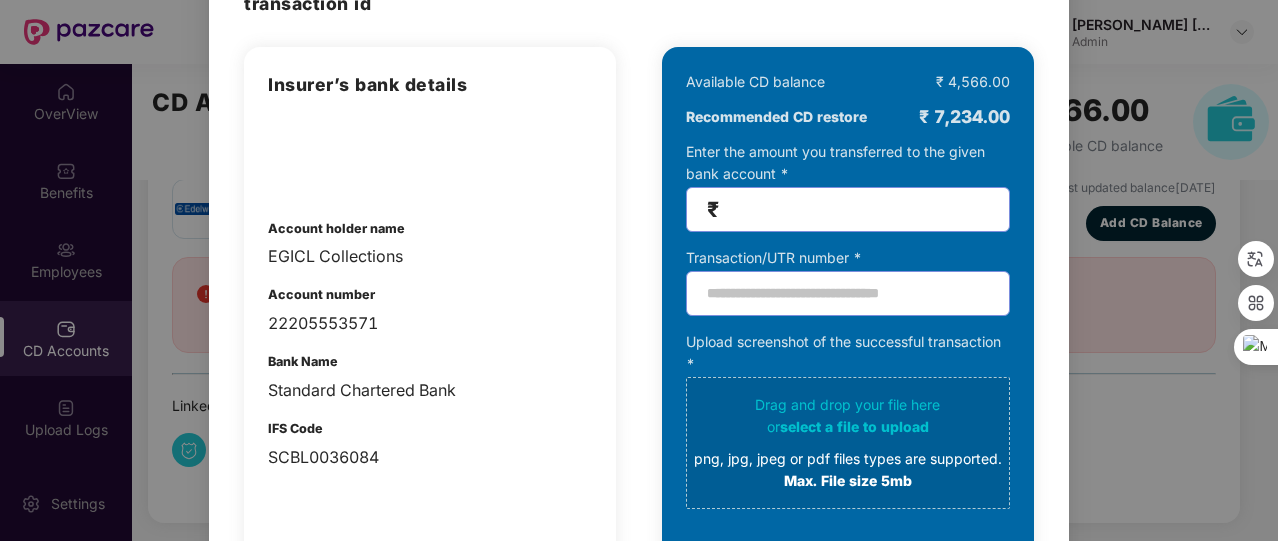click on "100% SECURE Transfer the amount   you want add to your  CD balance  and share the successful transaction id Insurer’s bank details Account holder name EGICL Collections Account number 22205553571 Bank Name Standard Chartered Bank IFS Code SCBL0036084 Available CD balance ₹ 4,566.00 Recommended CD restore ₹ 7,234.00 Enter the amount you transferred to the given bank account * ₹  Transaction/UTR number * Upload screenshot of the successful transaction * Drag and drop your file here or  select a file to upload png, jpg, jpeg or pdf files types are supported. Max. File size 5mb Submit  Cancel OK" at bounding box center (639, 270) 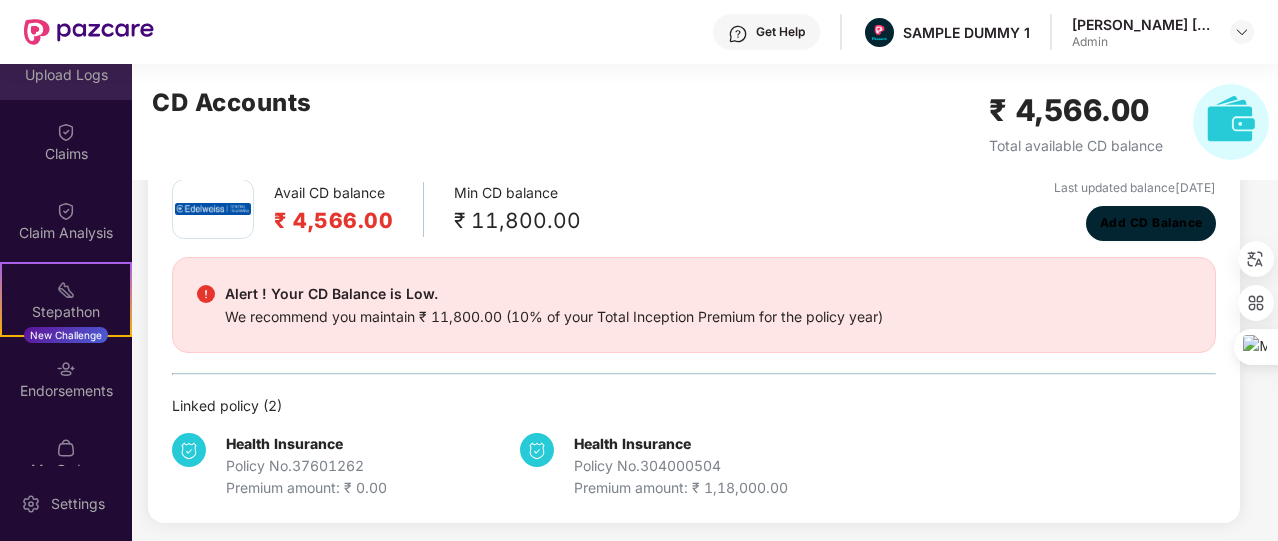 scroll, scrollTop: 466, scrollLeft: 0, axis: vertical 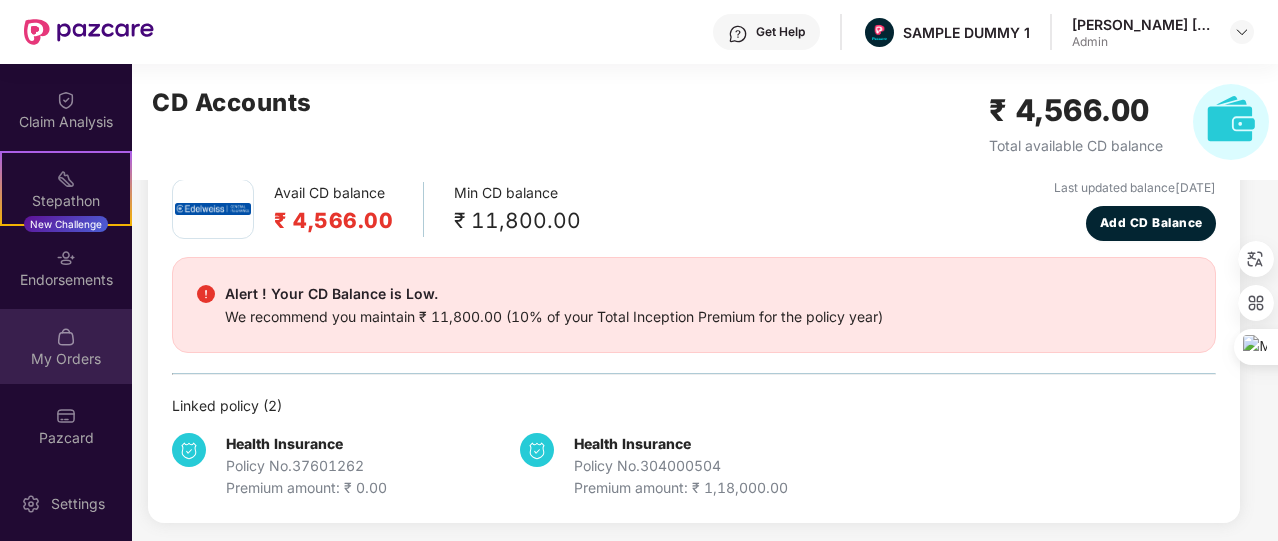 click on "My Orders" at bounding box center [66, 359] 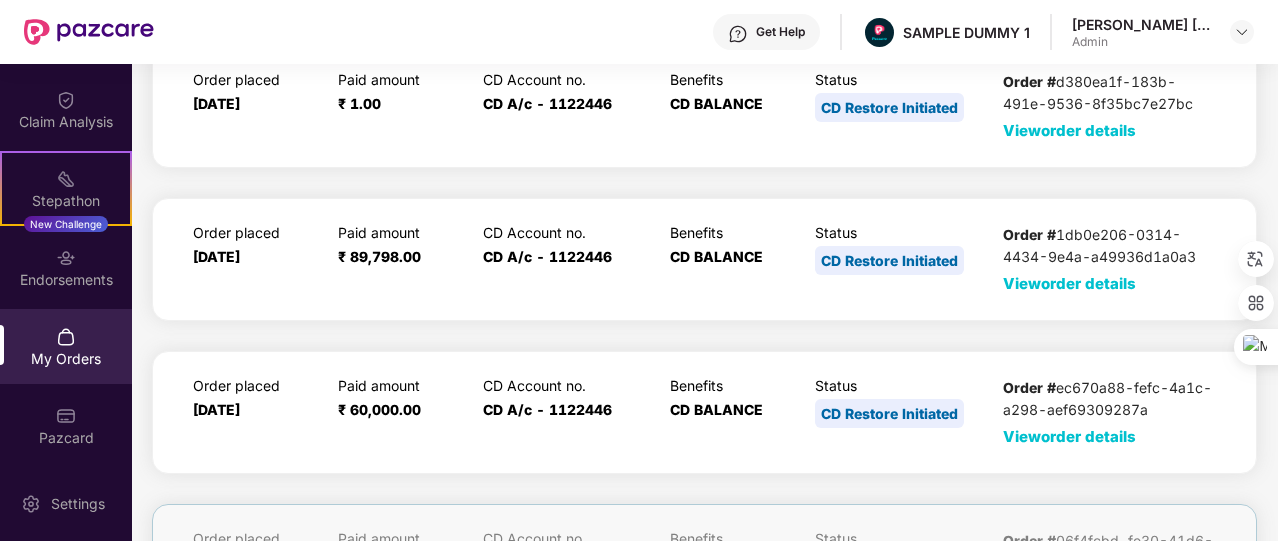 scroll, scrollTop: 0, scrollLeft: 0, axis: both 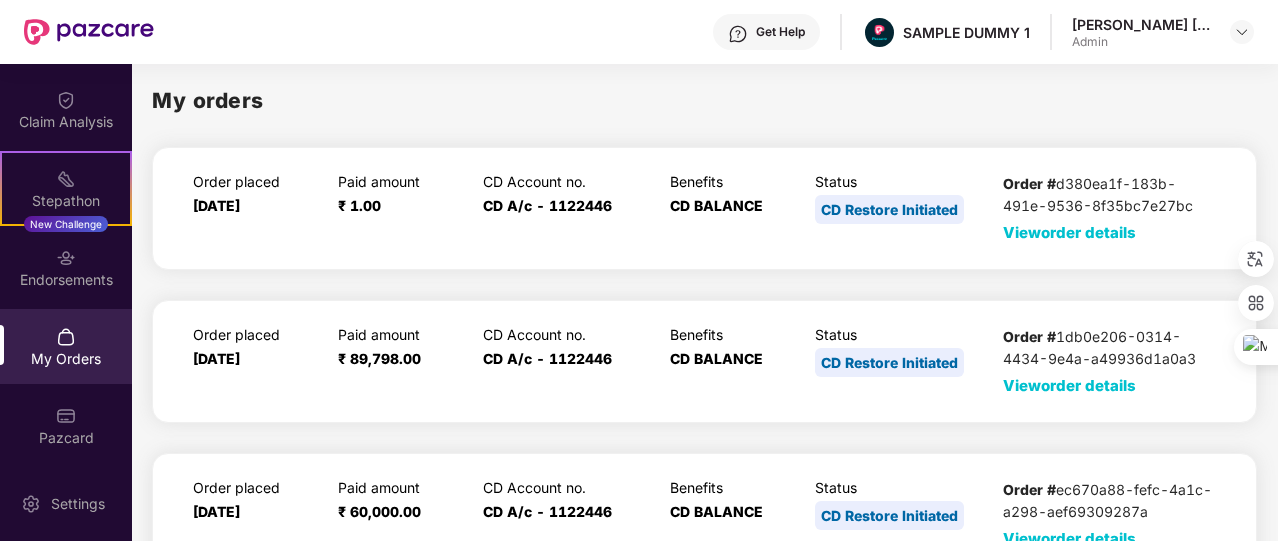 click on "View  order details" at bounding box center (1069, 232) 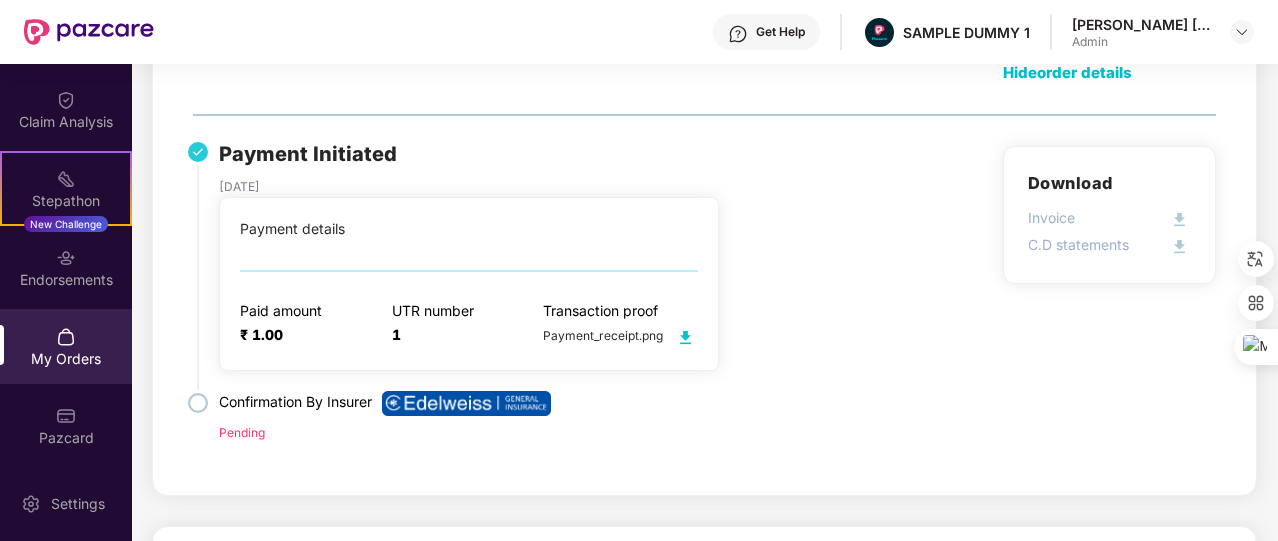 scroll, scrollTop: 166, scrollLeft: 0, axis: vertical 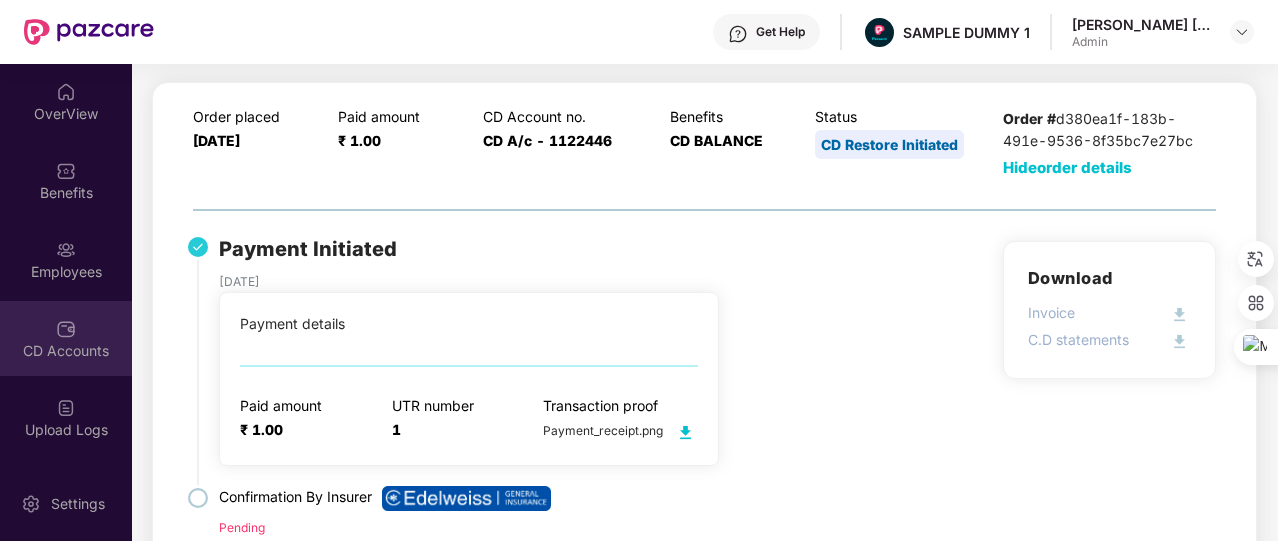 click on "CD Accounts" at bounding box center (66, 351) 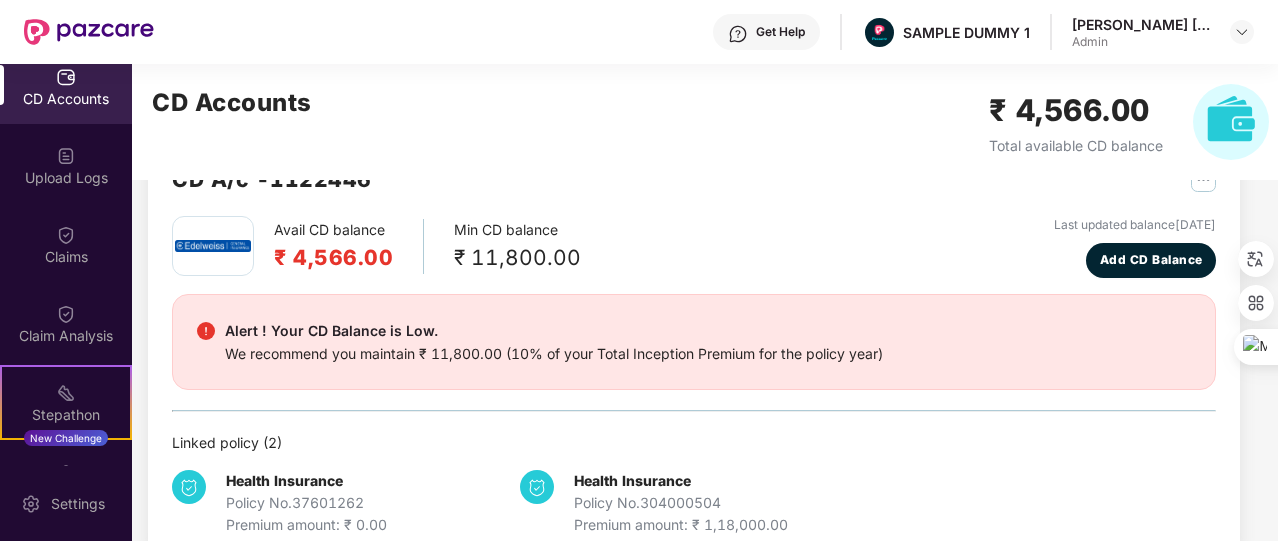 scroll, scrollTop: 276, scrollLeft: 0, axis: vertical 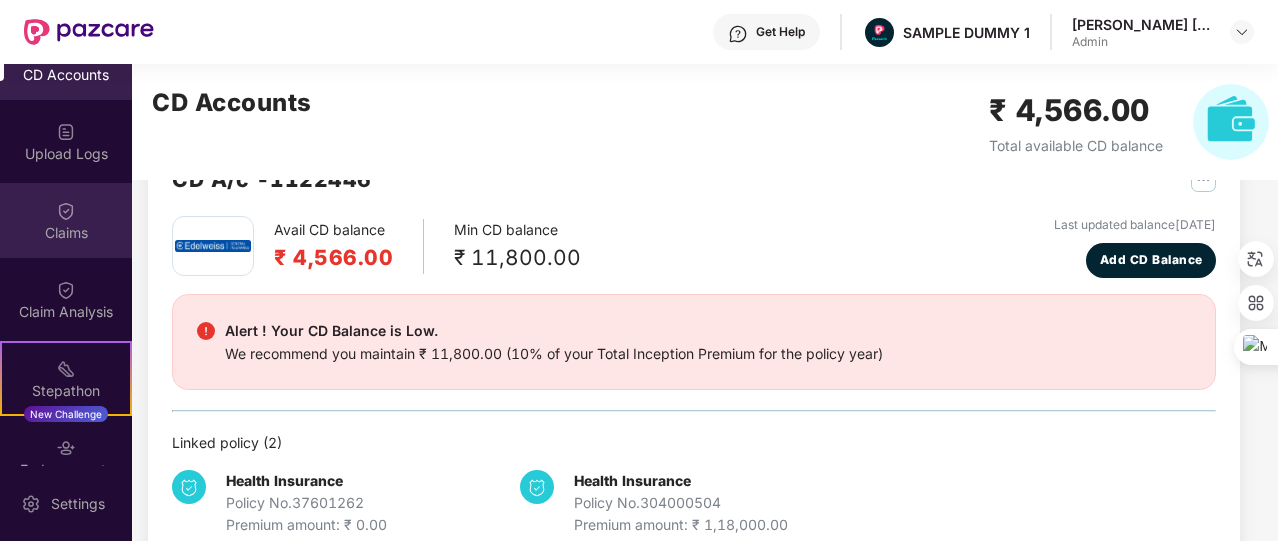 click at bounding box center [66, 211] 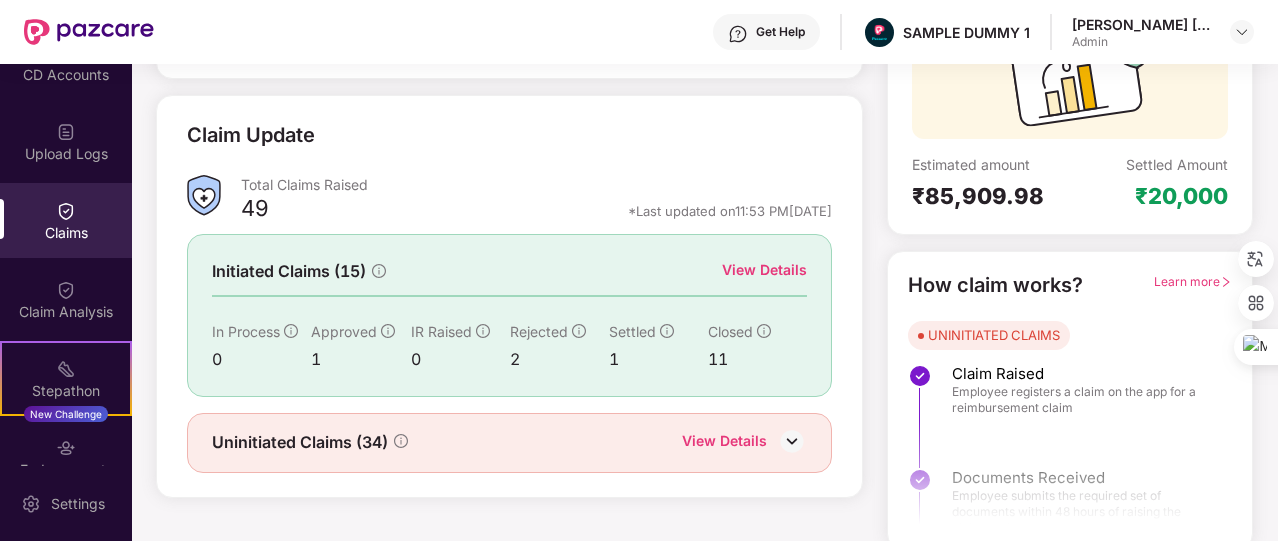 scroll, scrollTop: 240, scrollLeft: 0, axis: vertical 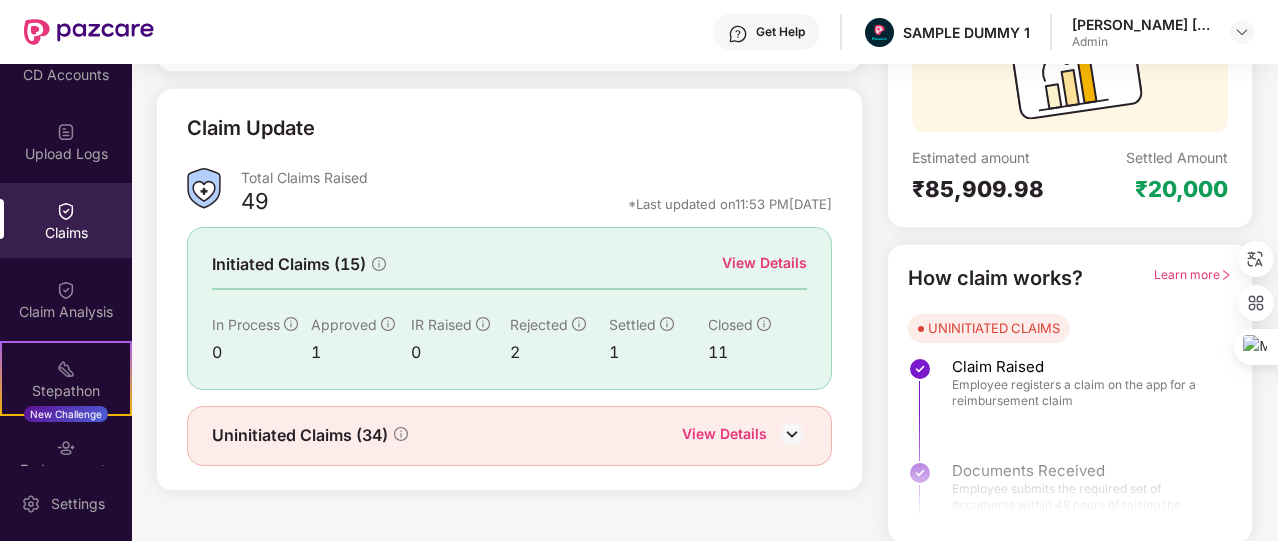 click on "View Details" at bounding box center [764, 263] 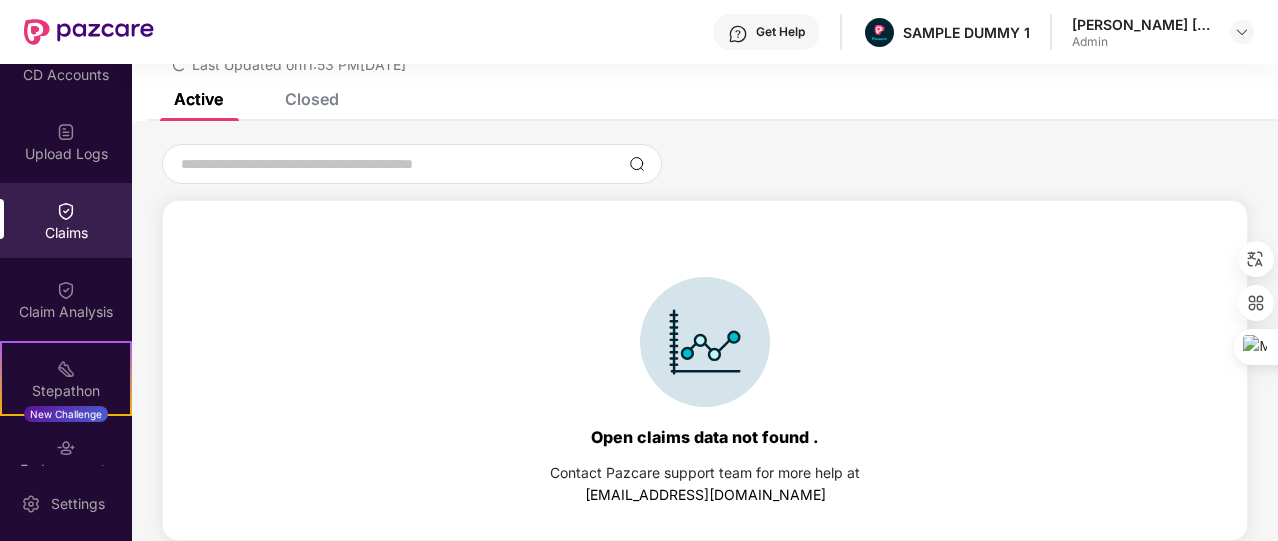 scroll, scrollTop: 0, scrollLeft: 0, axis: both 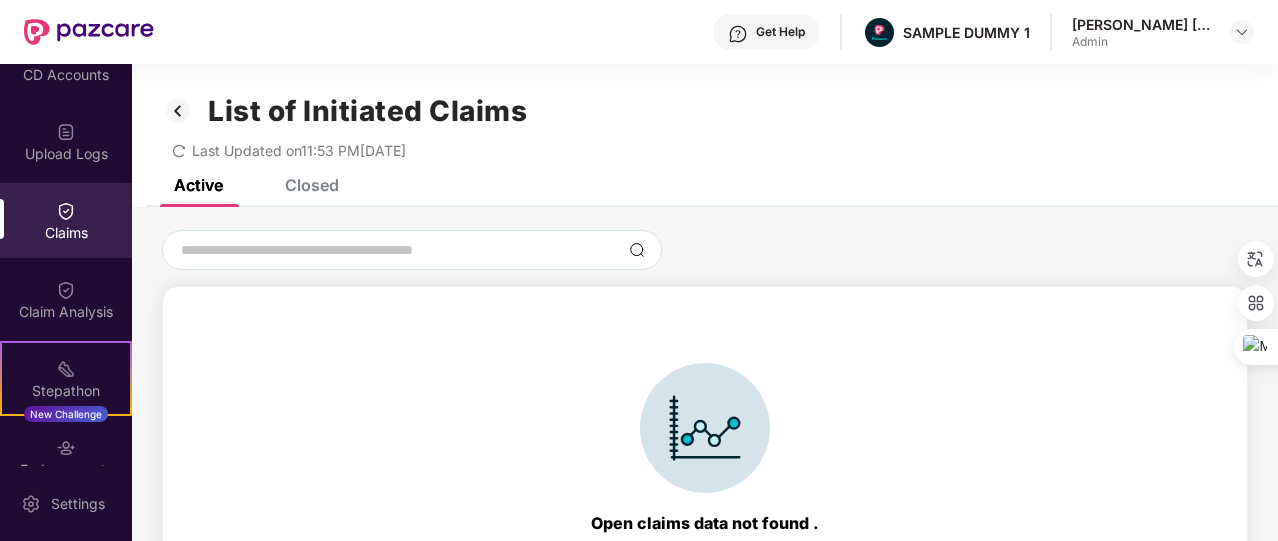 click on "Closed" at bounding box center (297, 185) 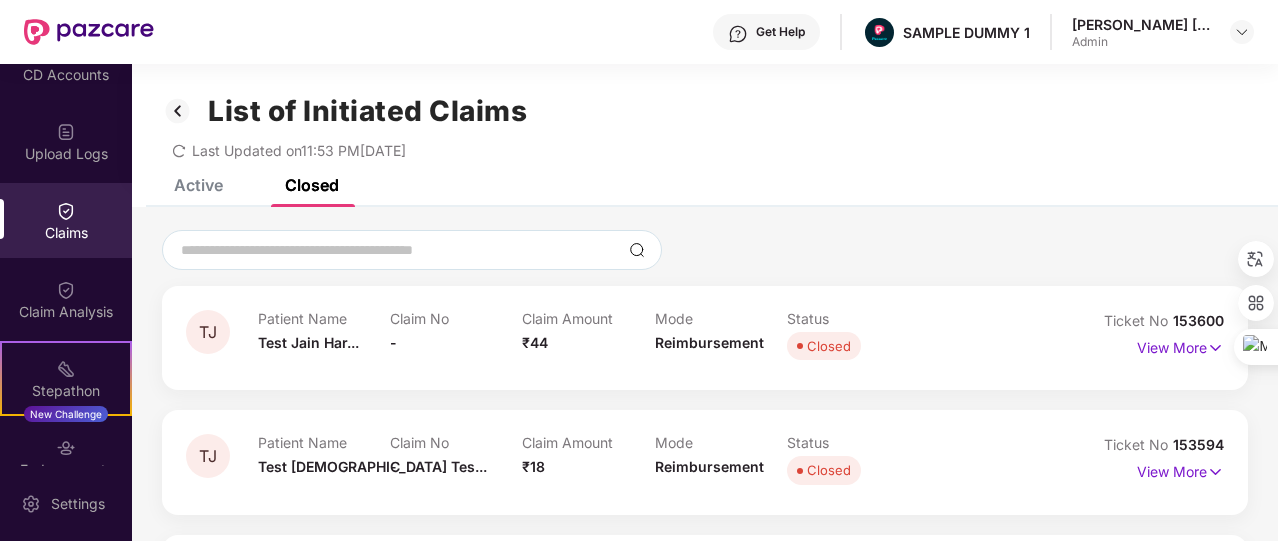 click at bounding box center (178, 111) 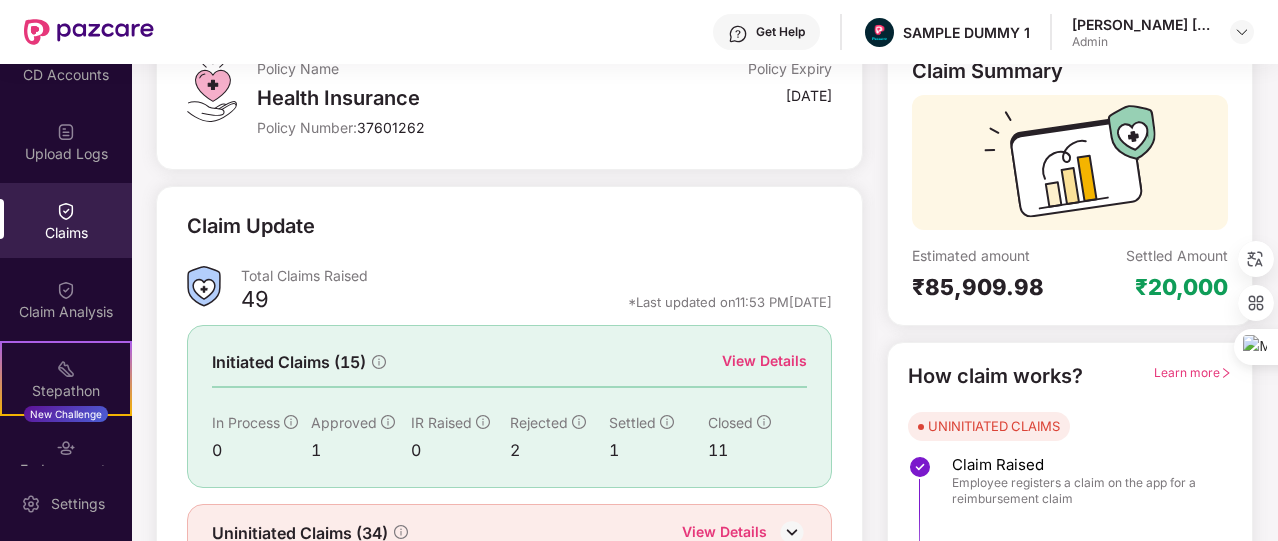 scroll, scrollTop: 240, scrollLeft: 0, axis: vertical 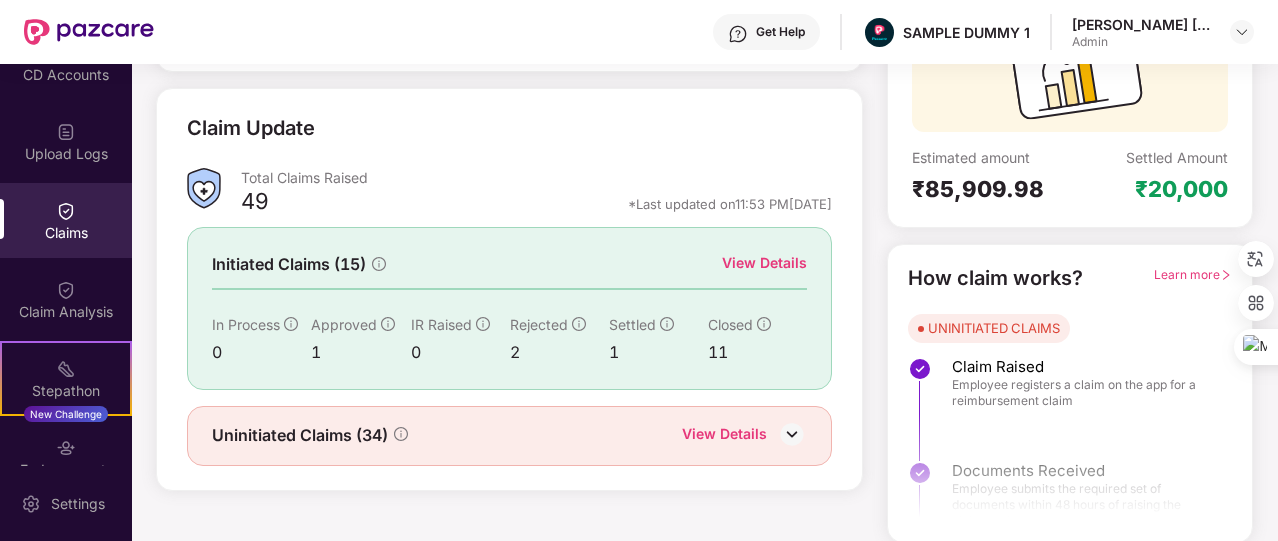 click on "View Details" at bounding box center (724, 436) 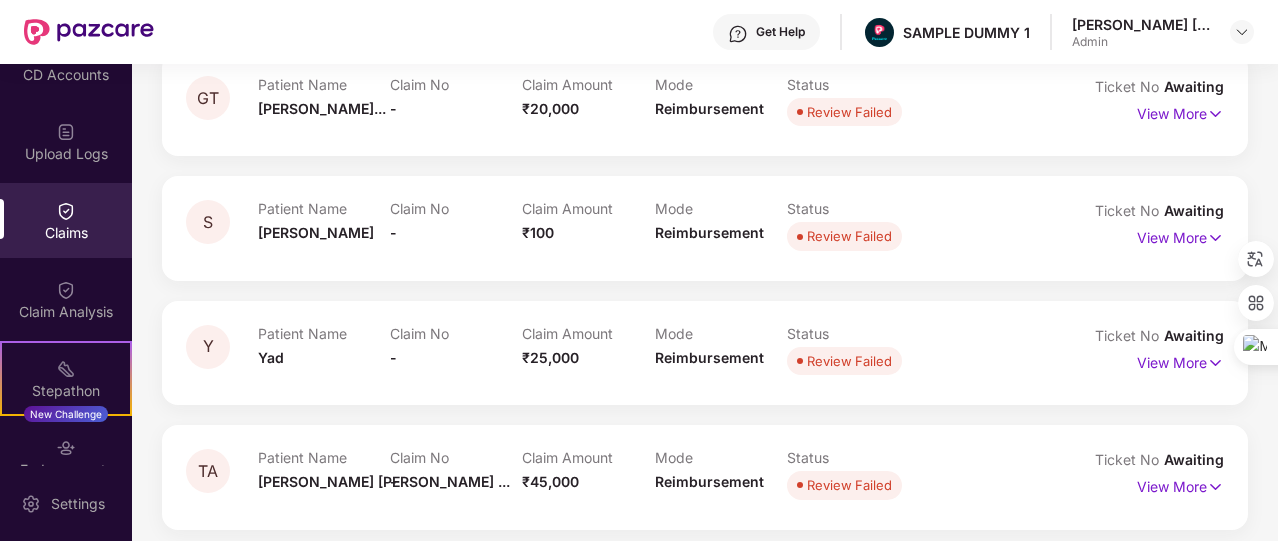 scroll, scrollTop: 0, scrollLeft: 0, axis: both 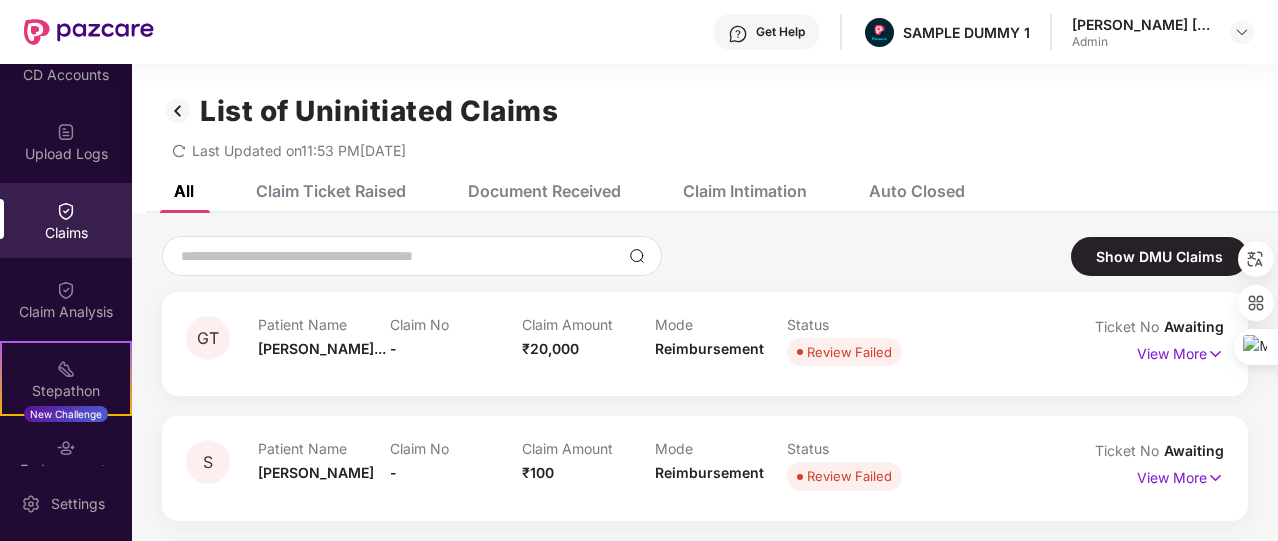 click on "Claim Ticket Raised" at bounding box center (316, 191) 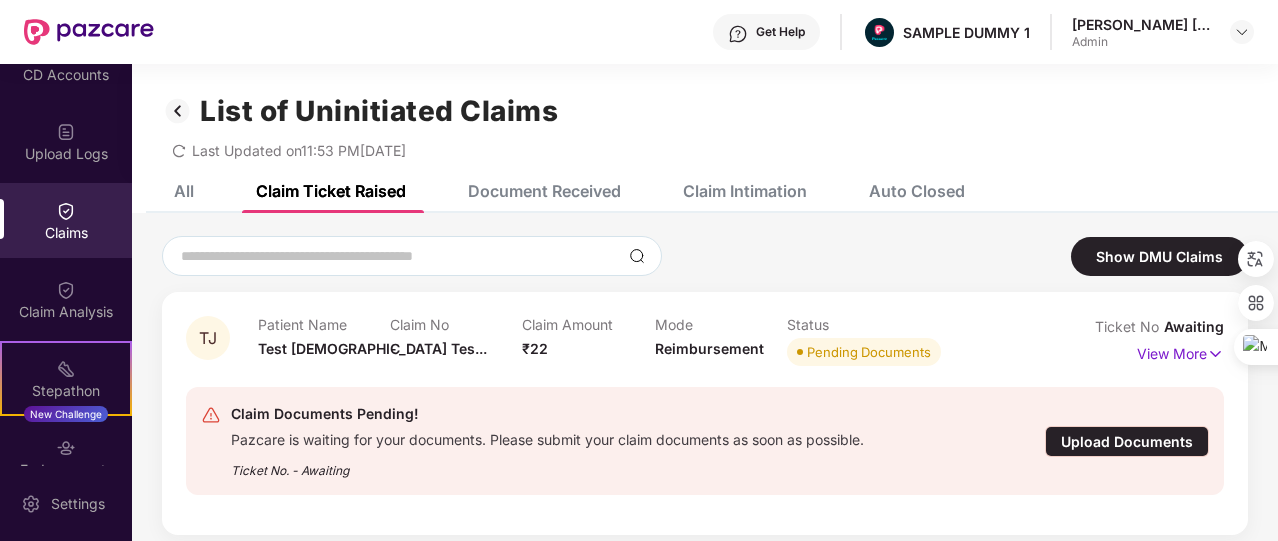 click on "Document Received" at bounding box center [544, 191] 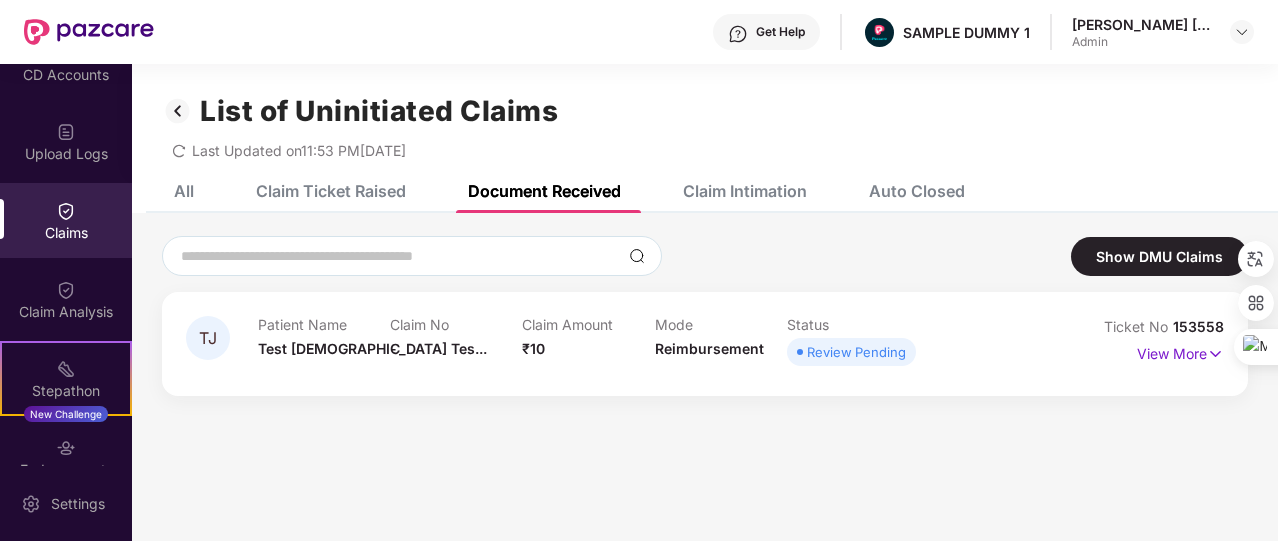 click on "Claim Intimation" at bounding box center (730, 191) 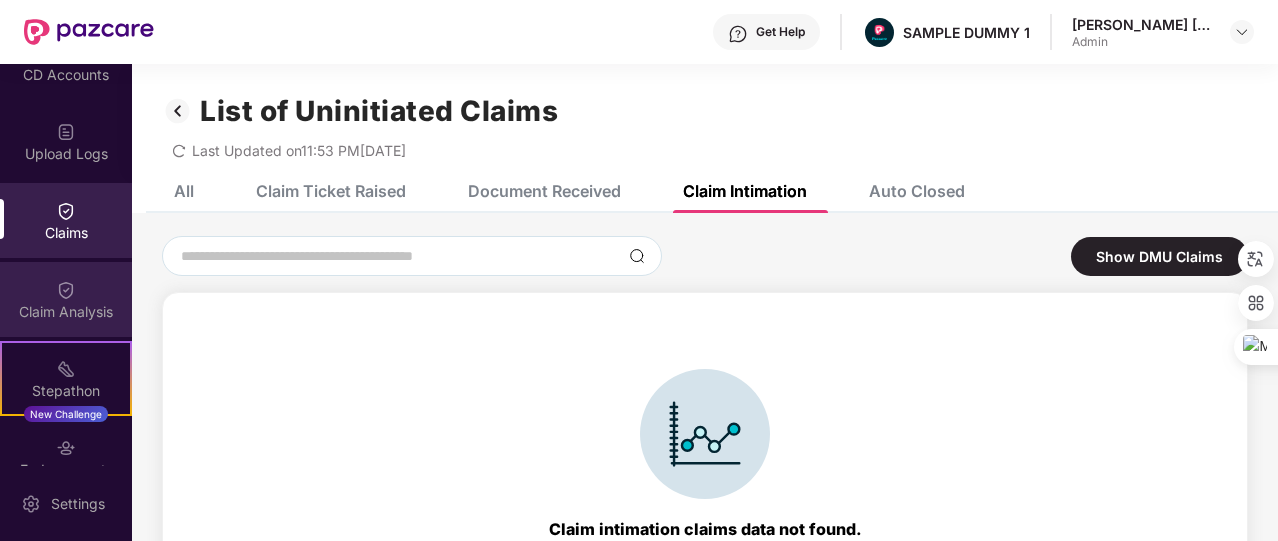 click on "Claim Analysis" at bounding box center [66, 312] 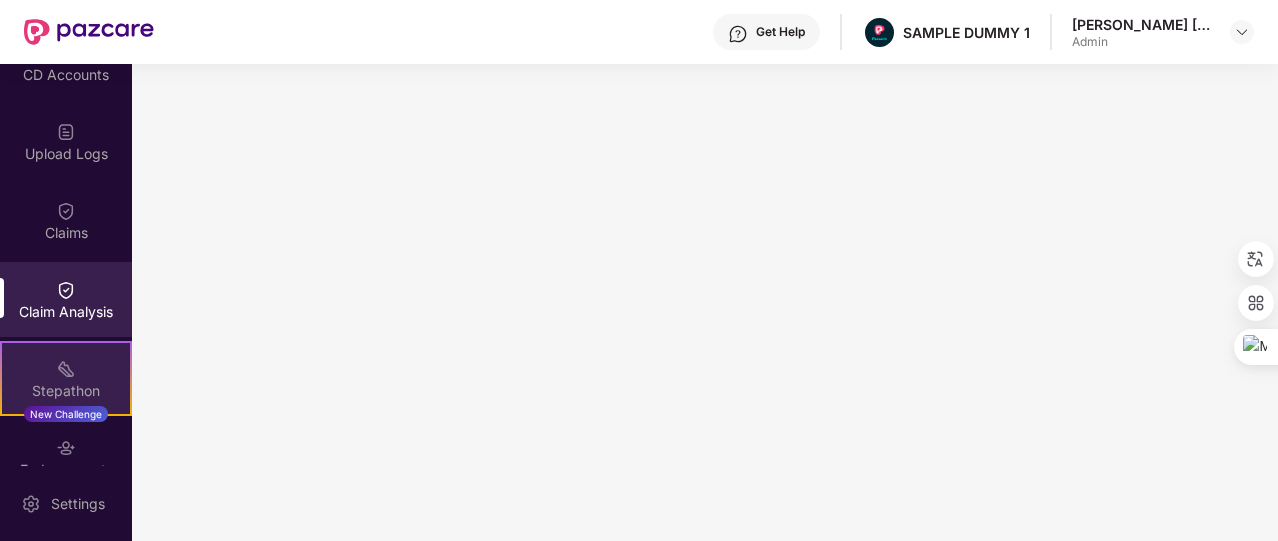 scroll, scrollTop: 0, scrollLeft: 0, axis: both 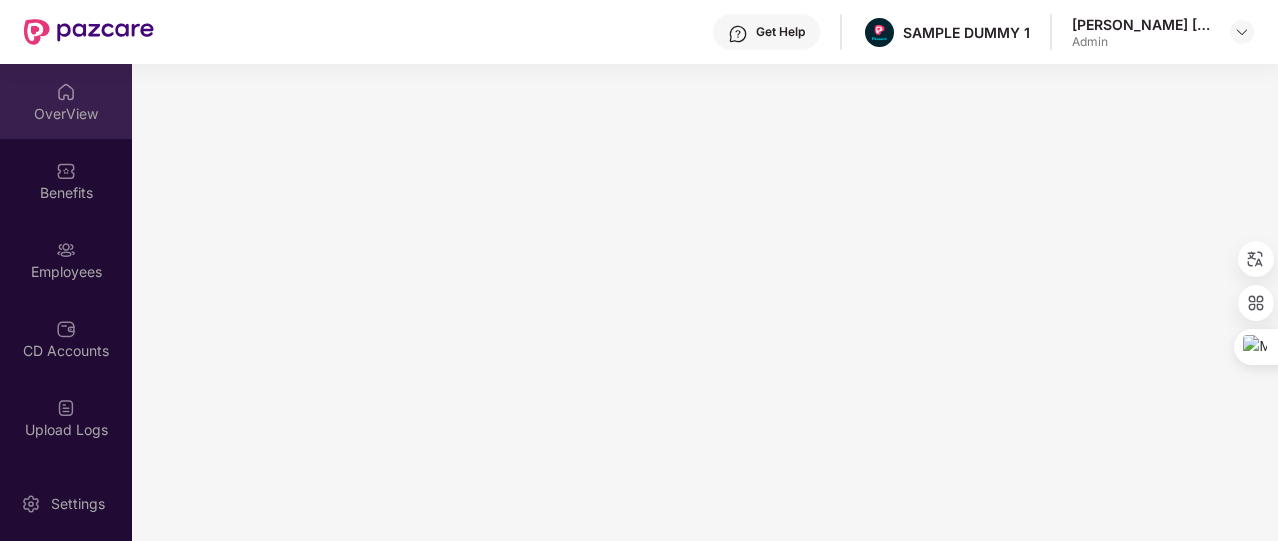 click on "OverView" at bounding box center (66, 101) 